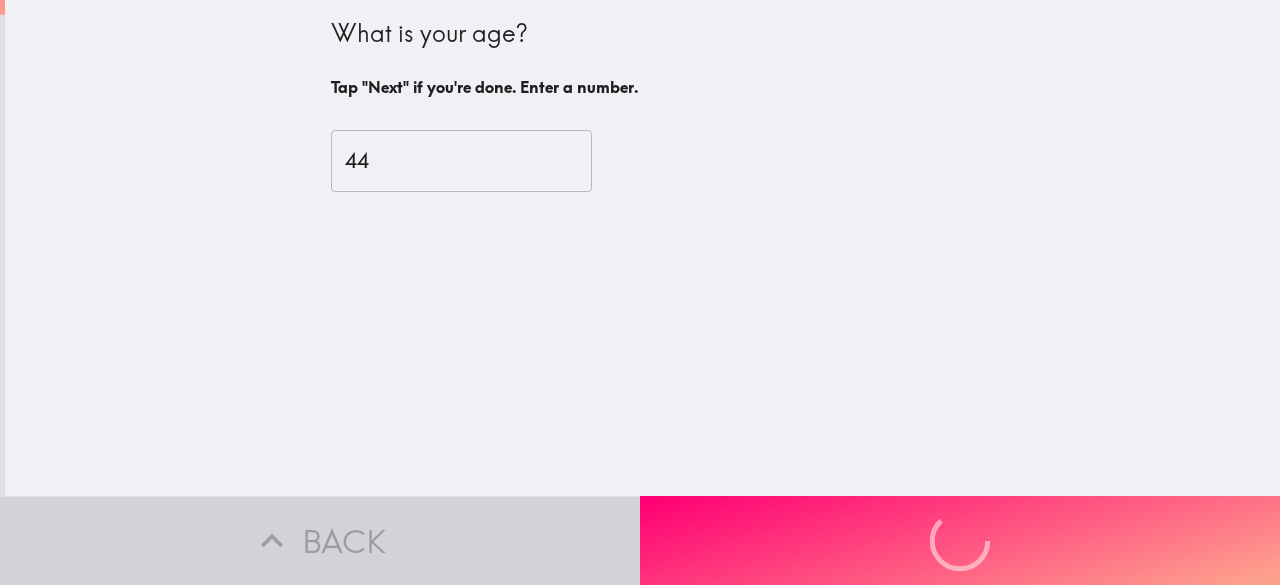 scroll, scrollTop: 0, scrollLeft: 0, axis: both 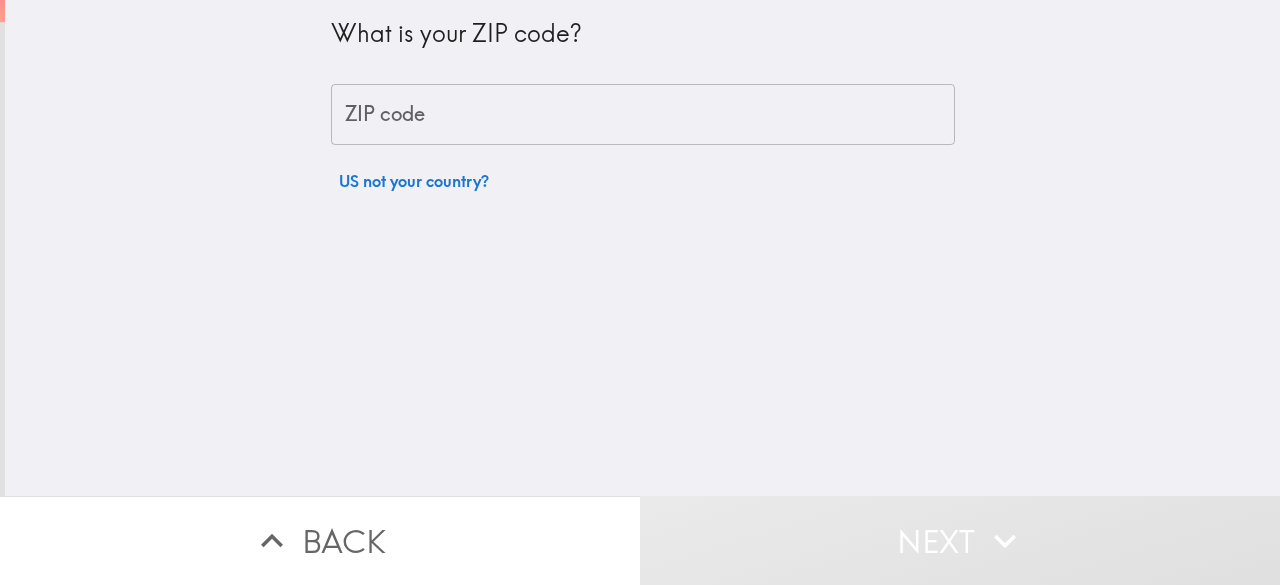 click on "ZIP code" at bounding box center [643, 115] 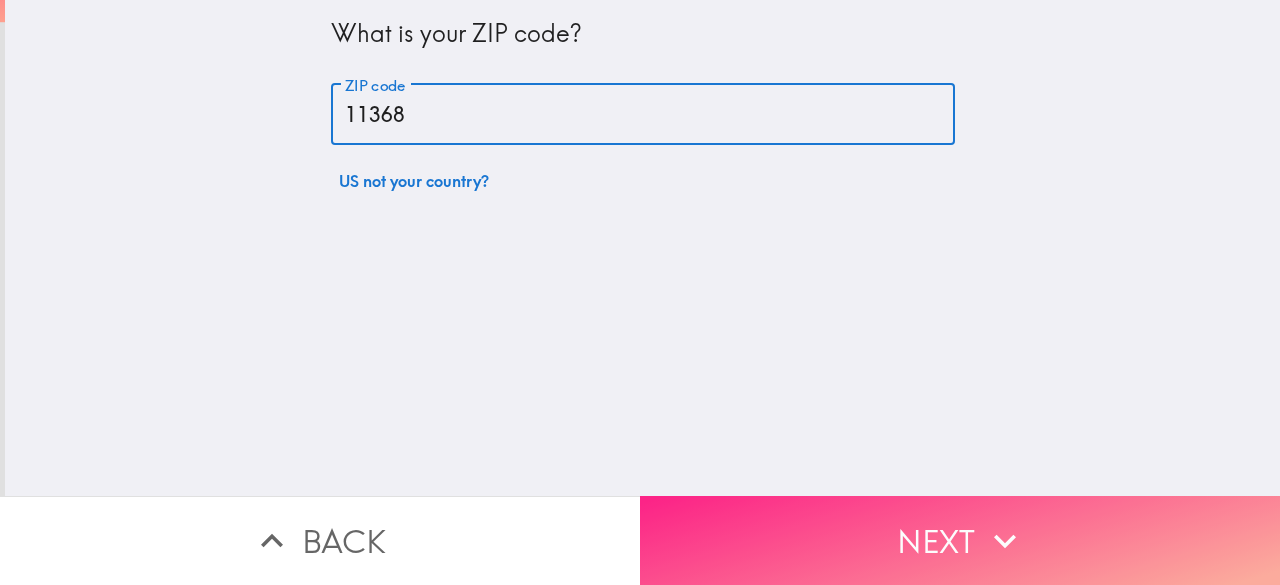 type on "11368" 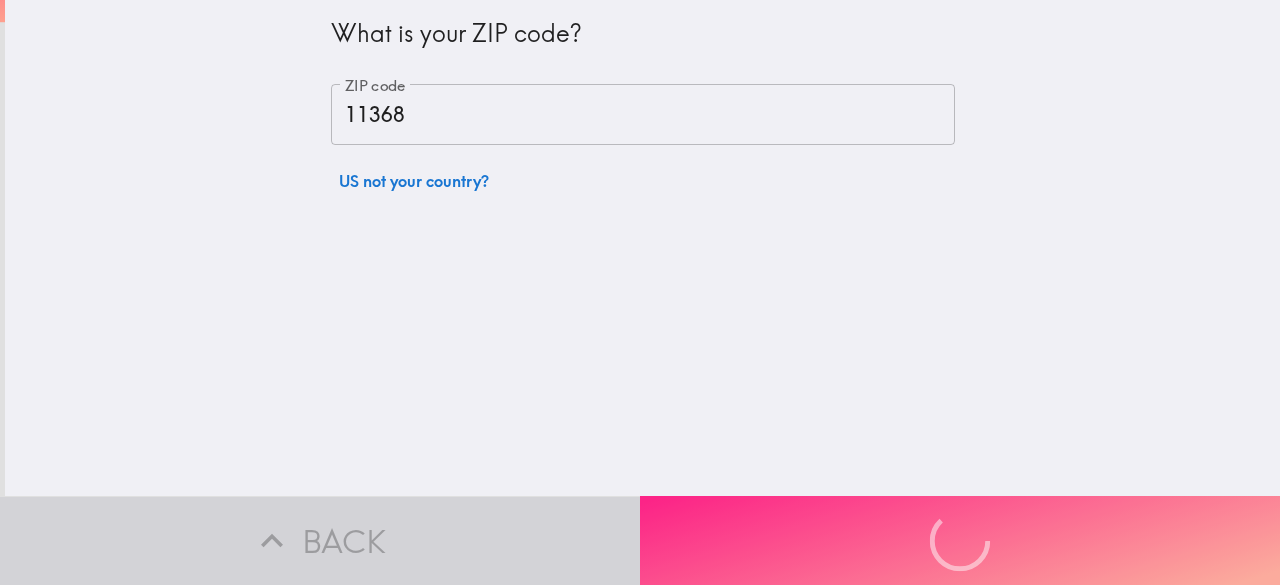 click on "Back Next" at bounding box center [640, 540] 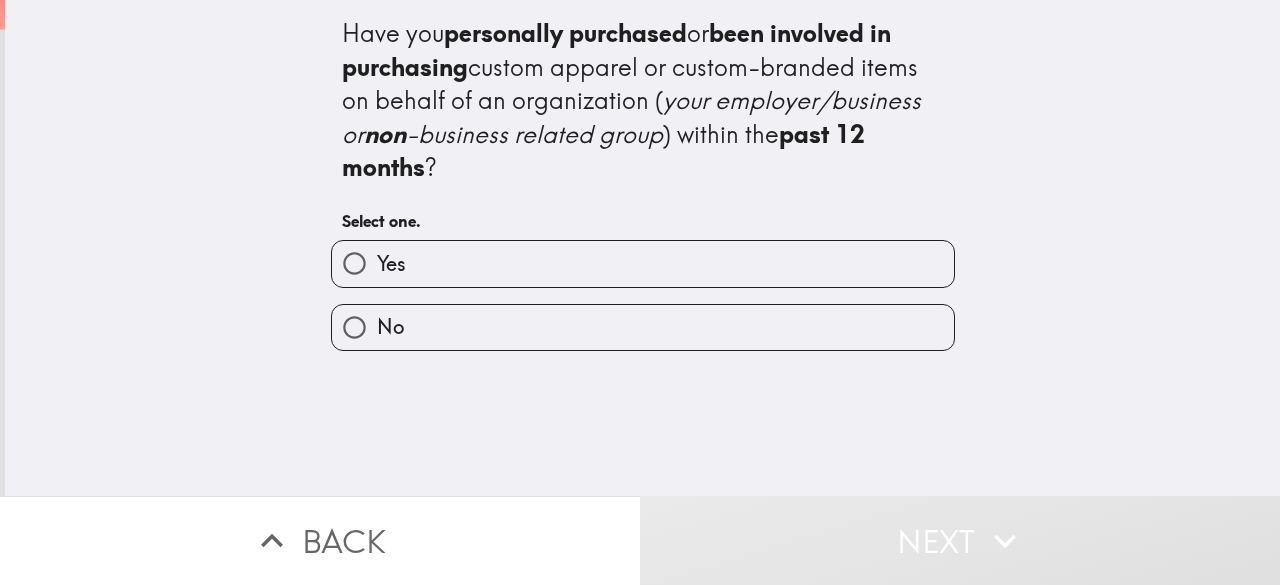 click on "Yes" at bounding box center (643, 263) 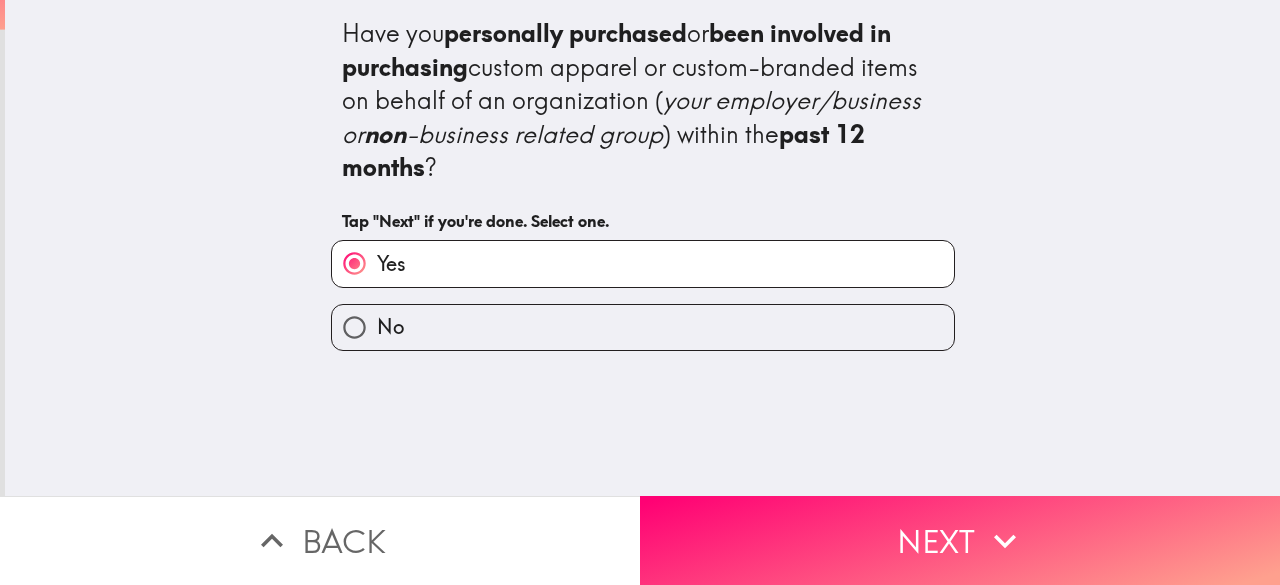 click on "Next" at bounding box center (960, 540) 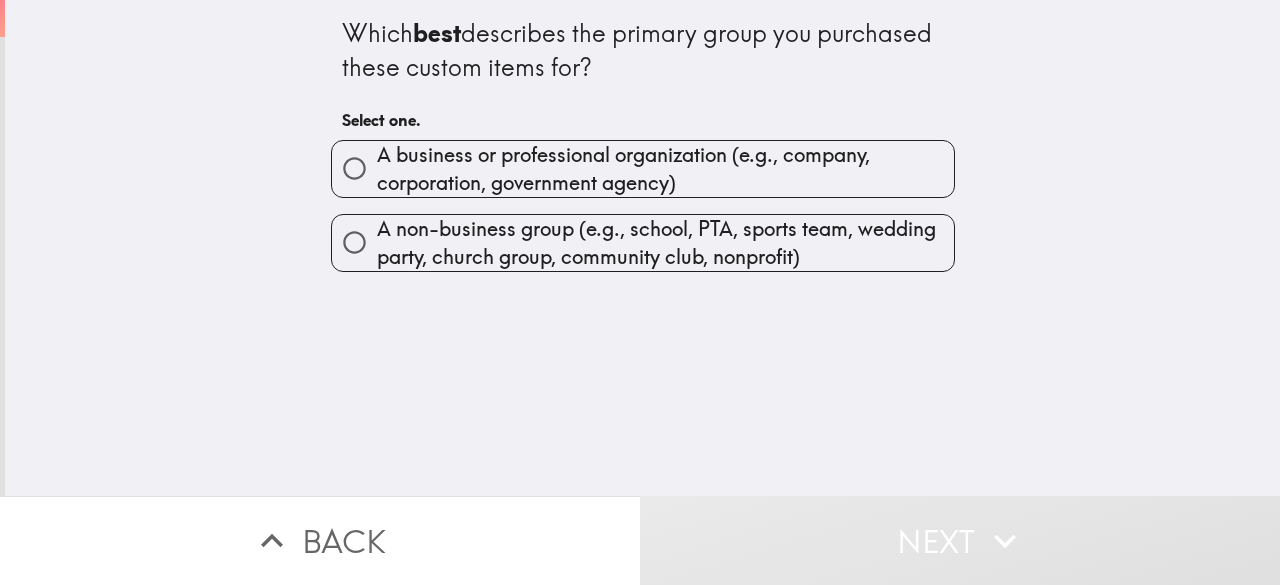 click on "A business or professional organization (e.g., company, corporation, government agency)" at bounding box center [665, 169] 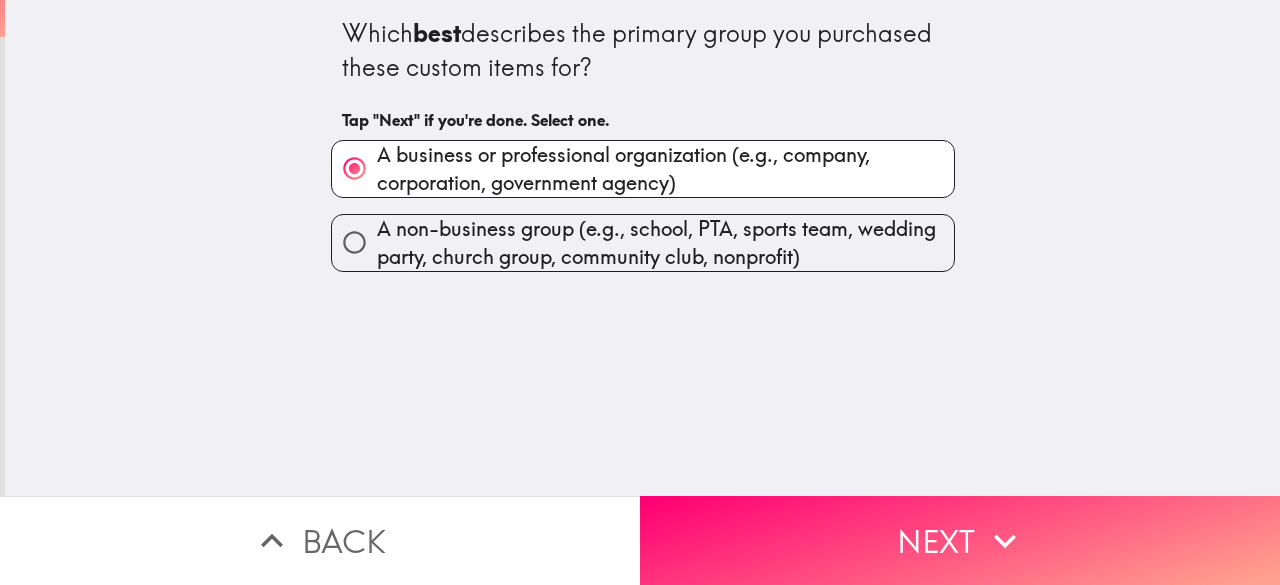 click on "A non-business group (e.g., school, PTA, sports team, wedding party, church group, community club, nonprofit)" at bounding box center [665, 243] 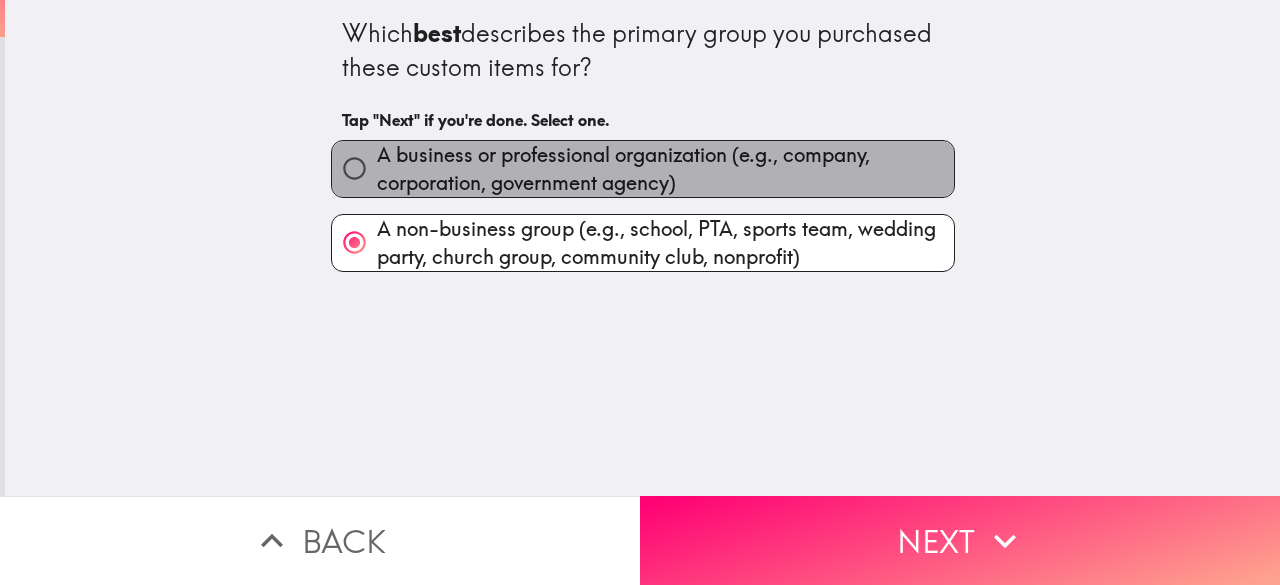 click on "A business or professional organization (e.g., company, corporation, government agency)" at bounding box center (665, 169) 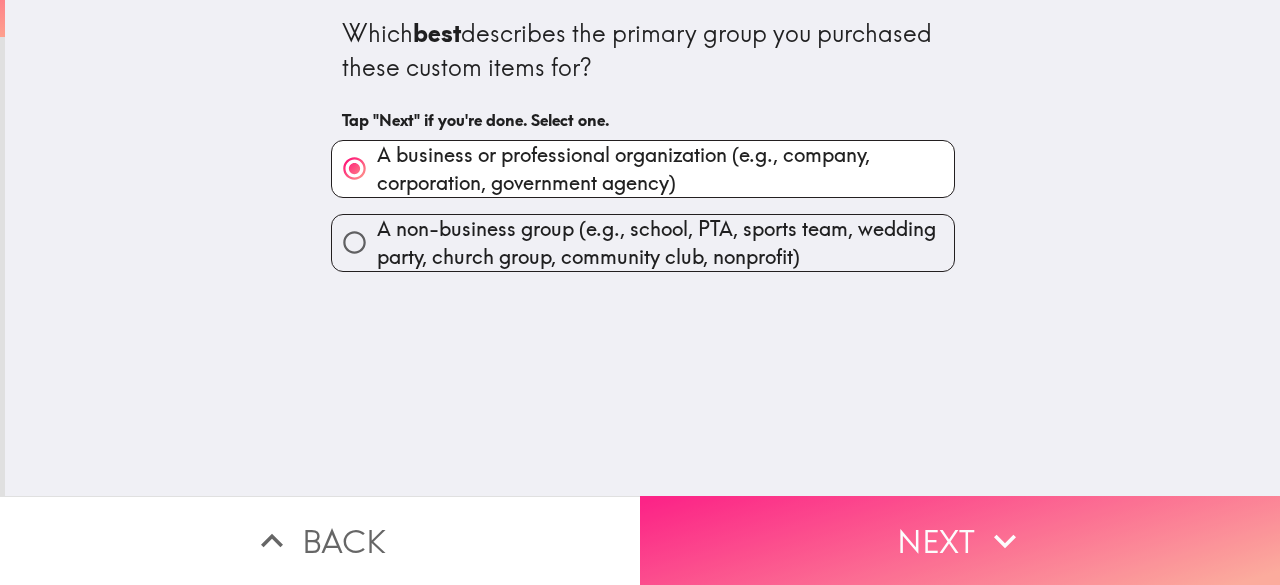 click on "Next" at bounding box center (960, 540) 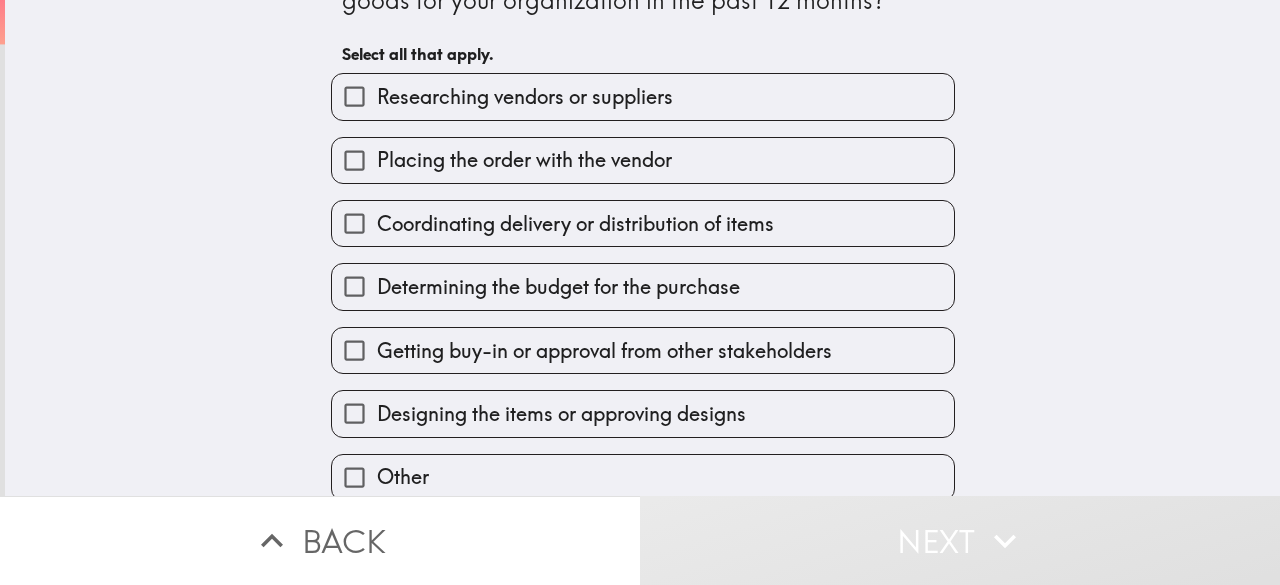 scroll, scrollTop: 200, scrollLeft: 0, axis: vertical 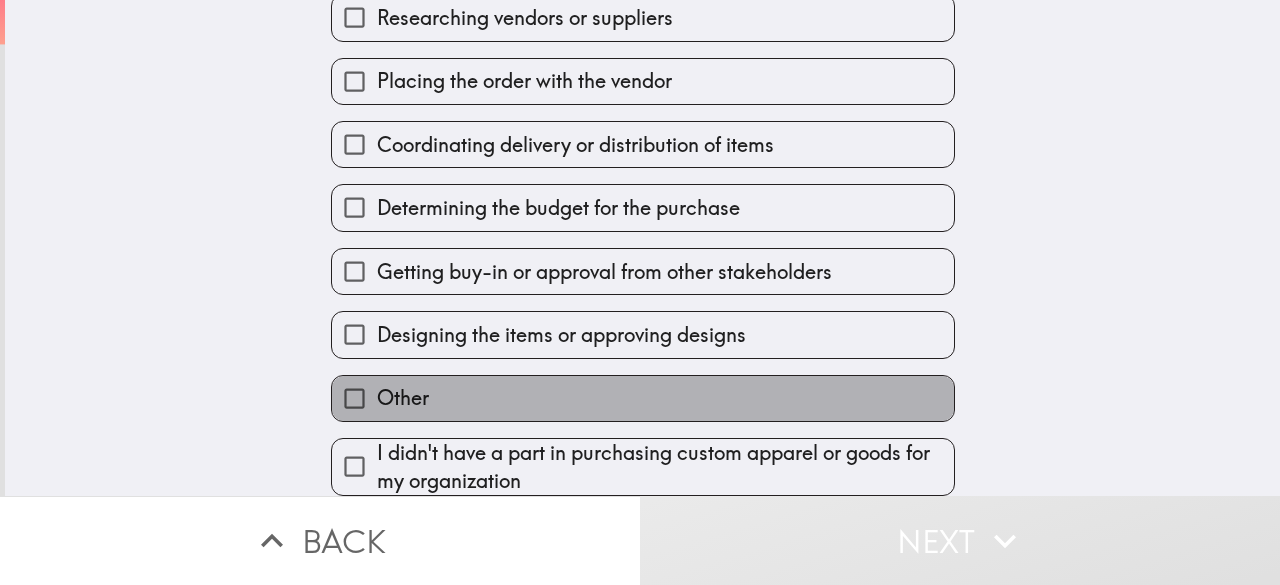 click on "Other" at bounding box center [643, 398] 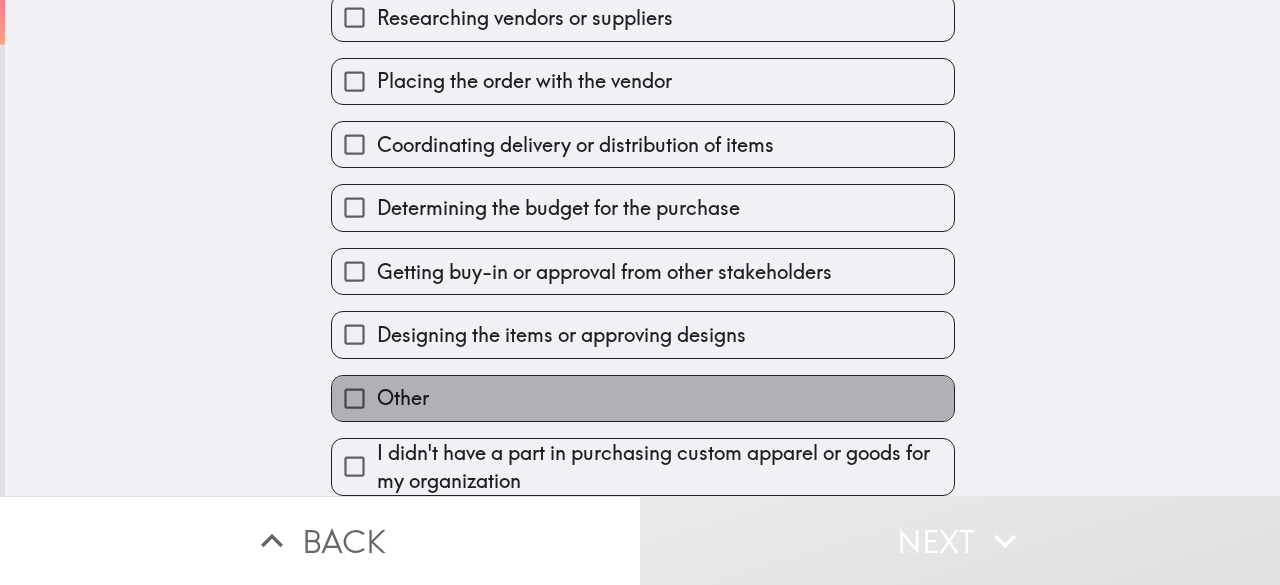 checkbox on "true" 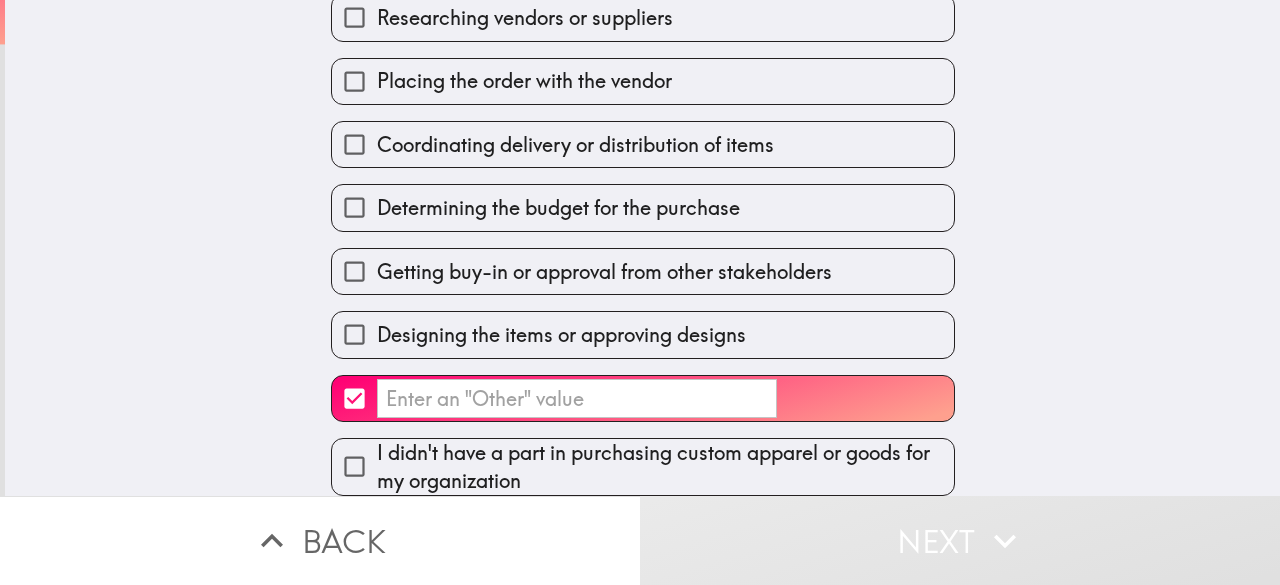 click on "​" at bounding box center (577, 398) 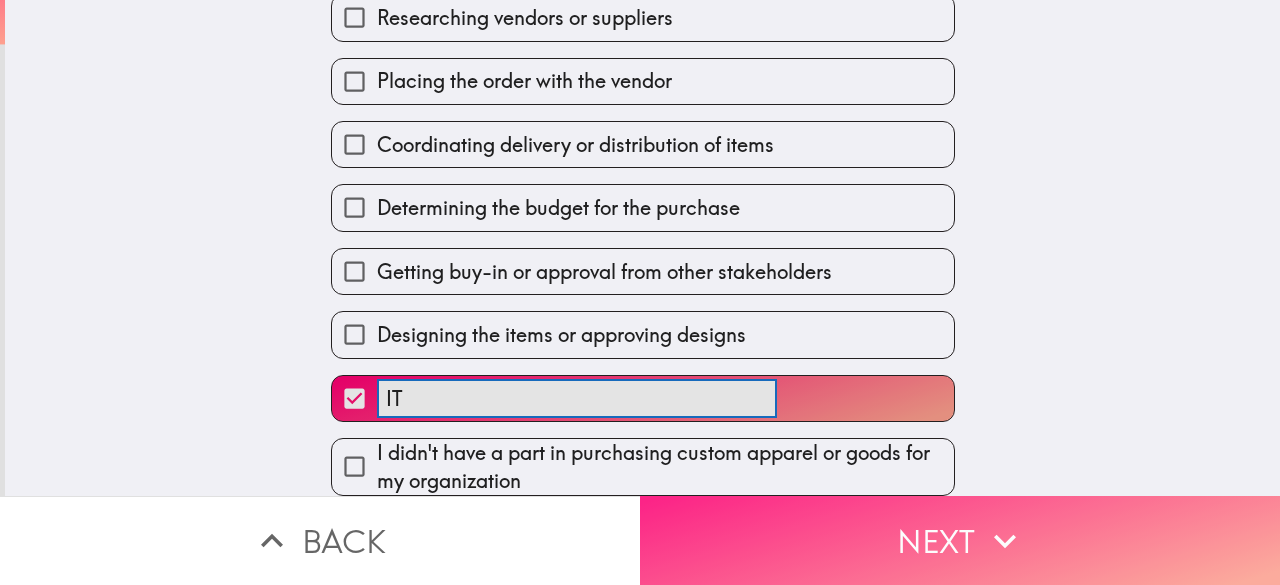 type on "IT" 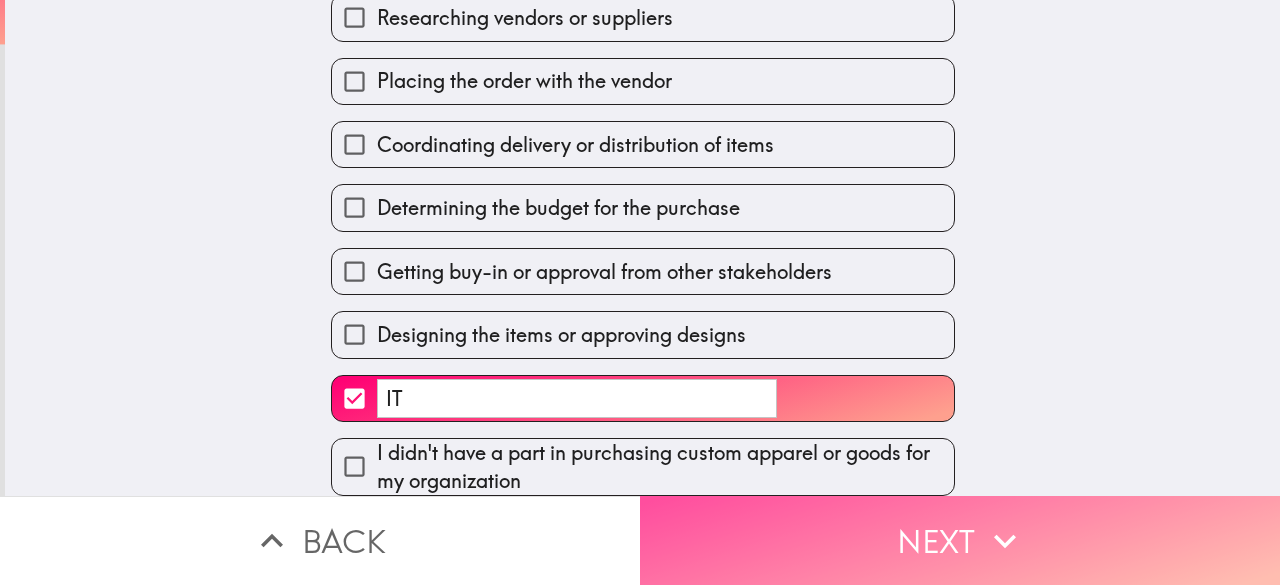 click on "Next" at bounding box center [960, 540] 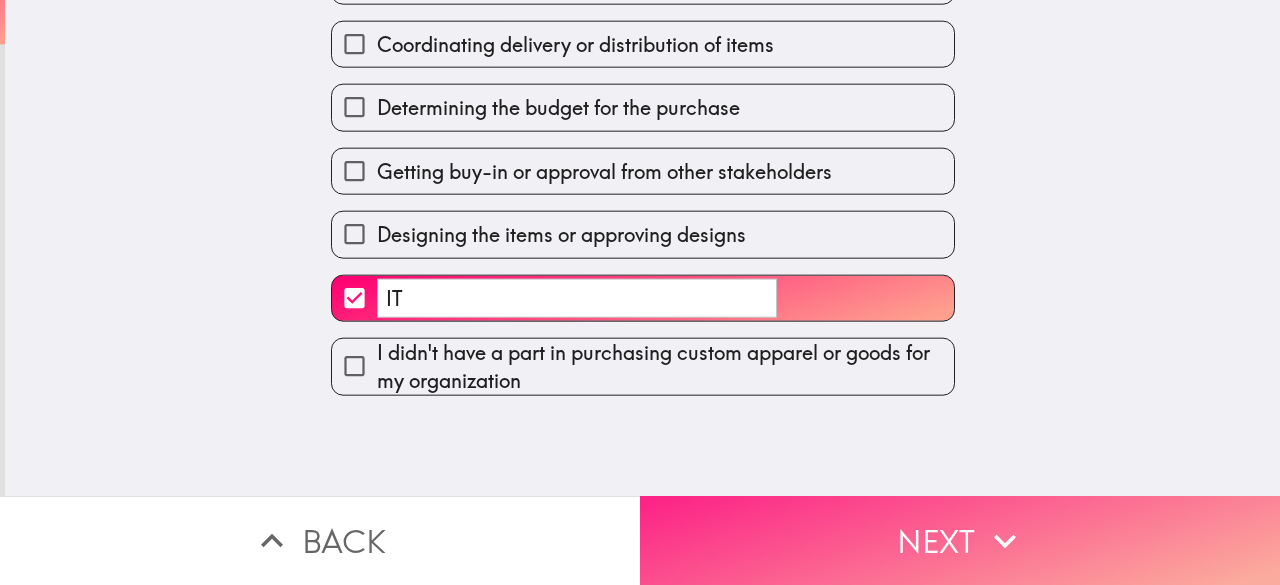 scroll, scrollTop: 0, scrollLeft: 0, axis: both 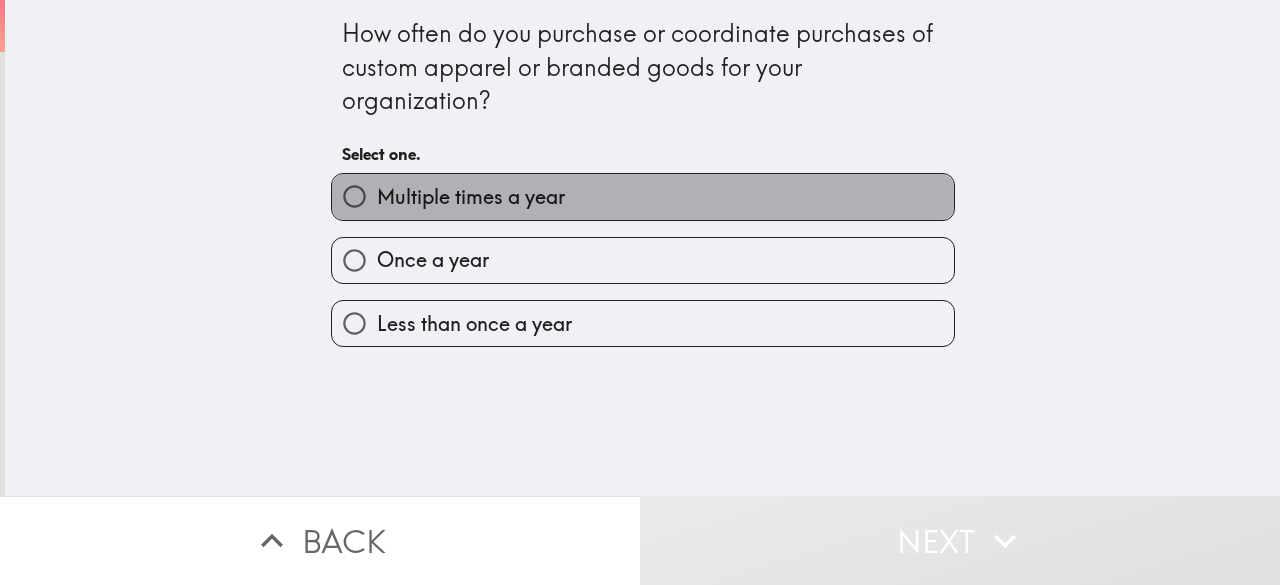 click on "Multiple times a year" at bounding box center (471, 197) 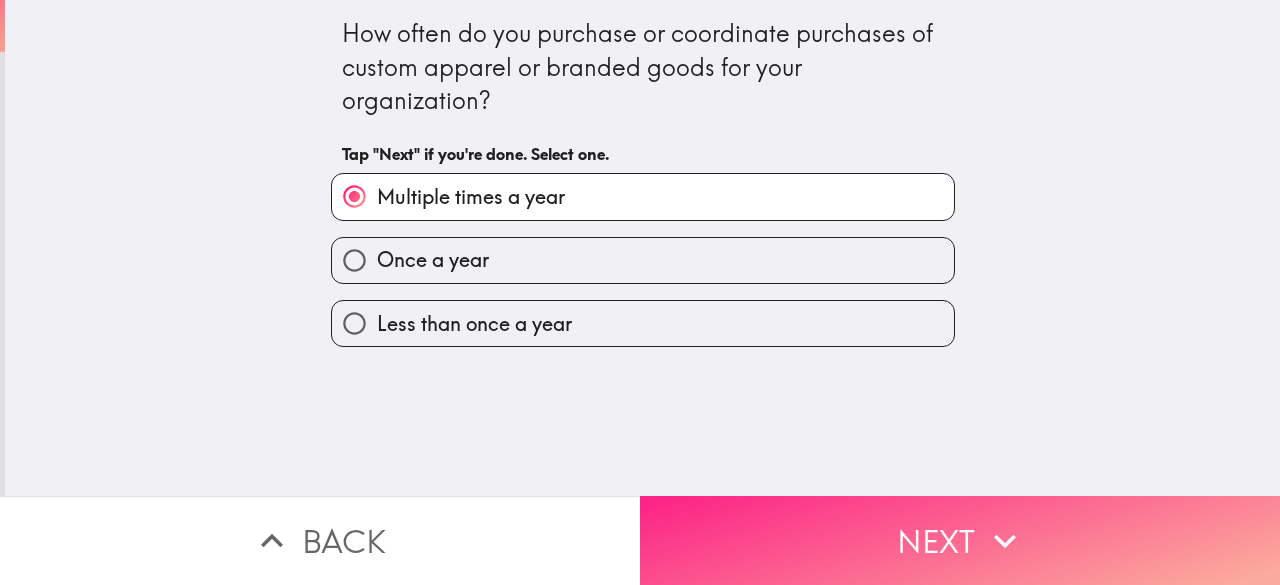 click on "Next" at bounding box center (960, 540) 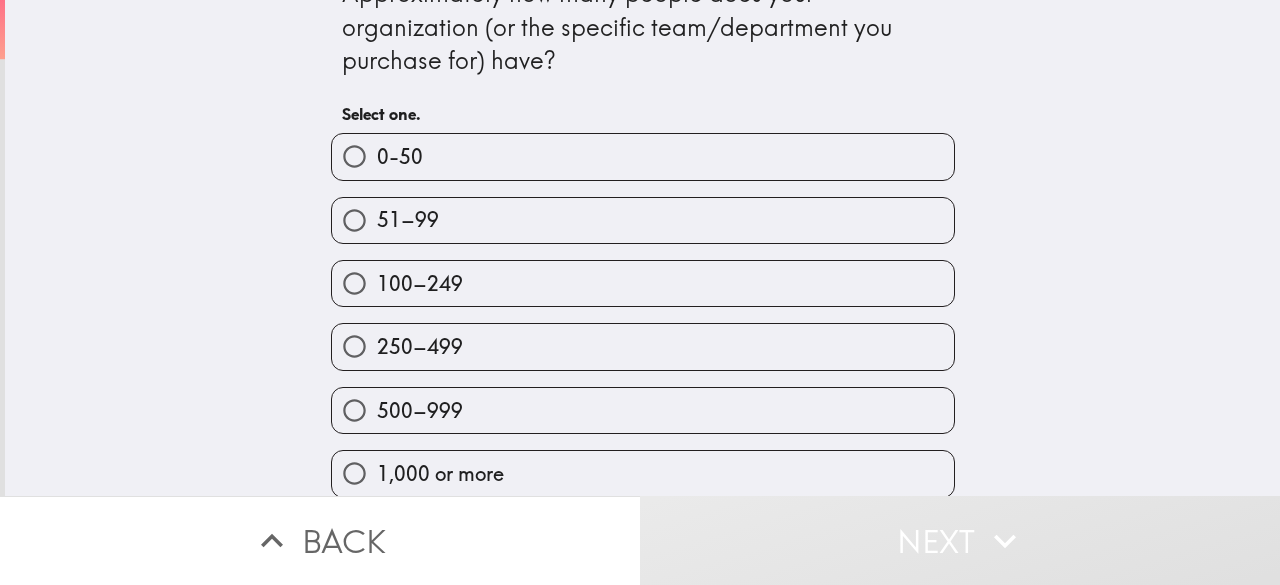 scroll, scrollTop: 62, scrollLeft: 0, axis: vertical 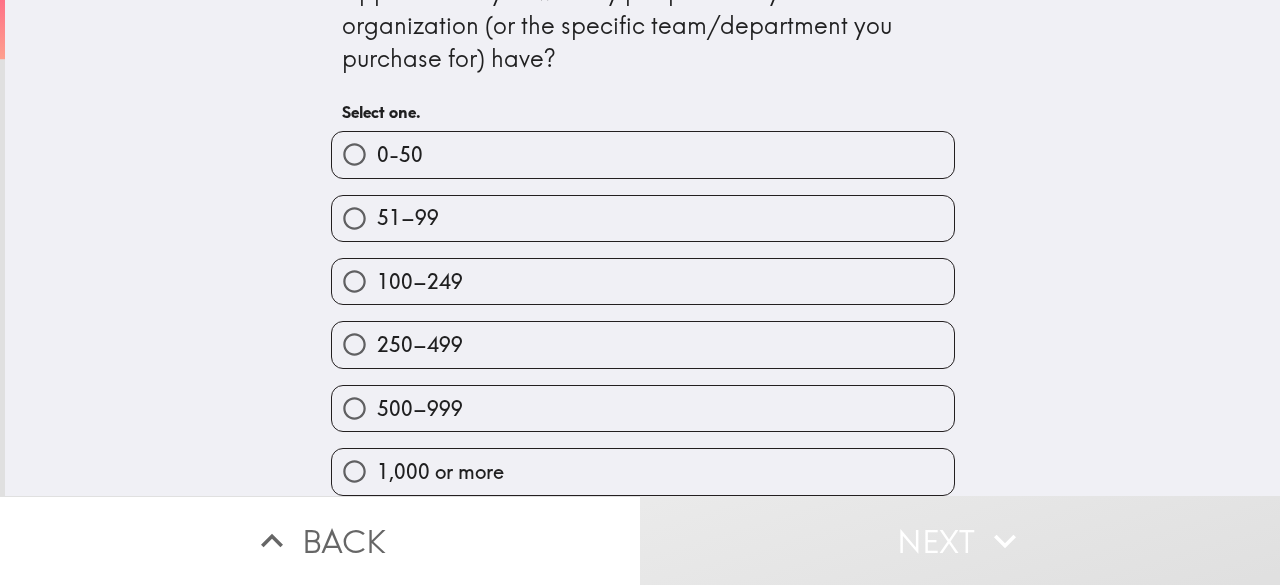 click on "1,000 or more" at bounding box center [643, 471] 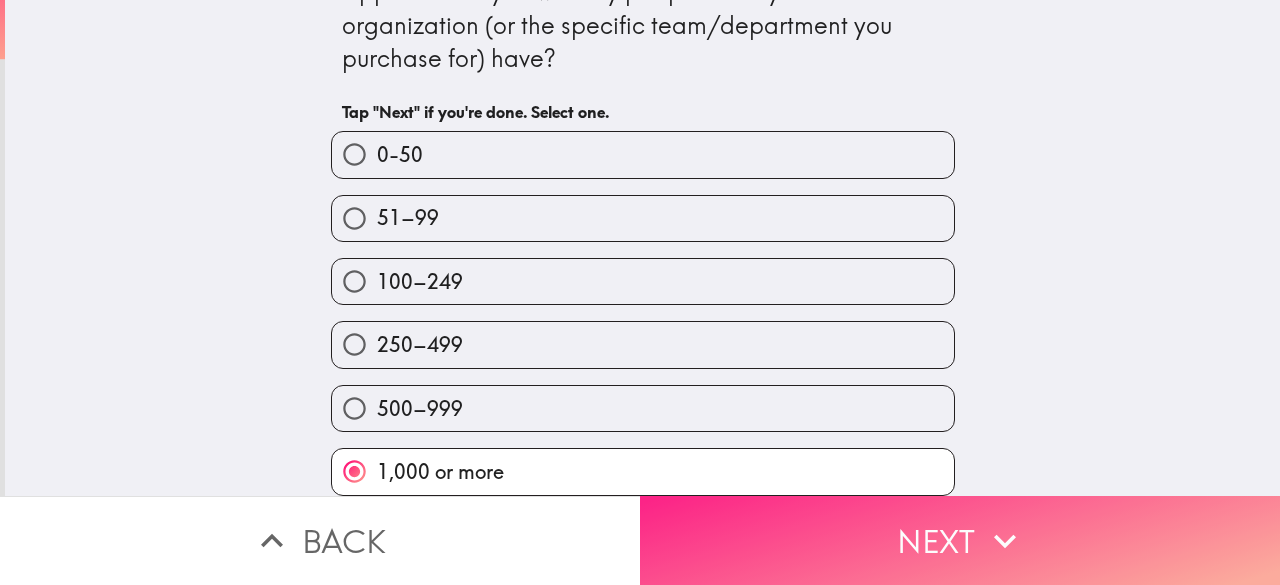 click 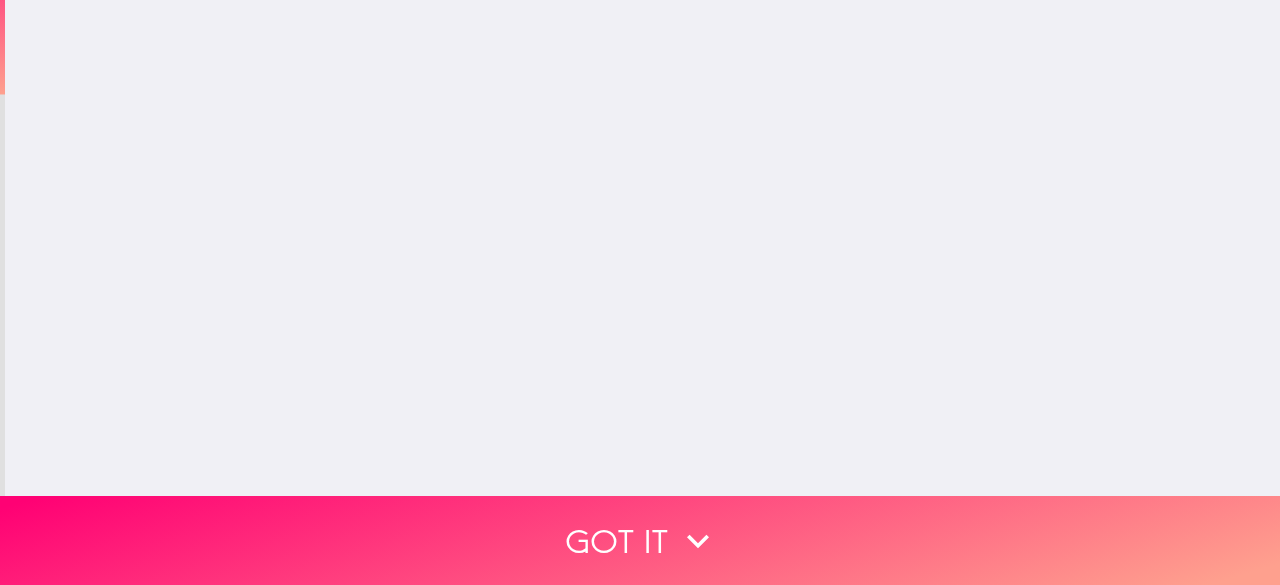 scroll, scrollTop: 0, scrollLeft: 0, axis: both 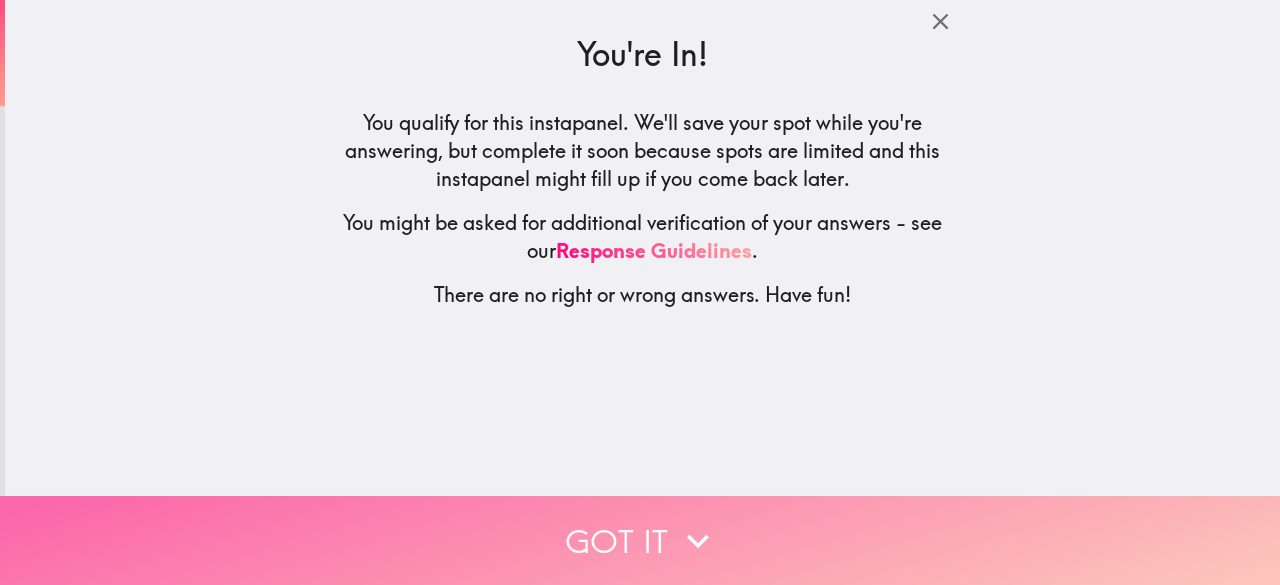 click on "Got it" at bounding box center [640, 540] 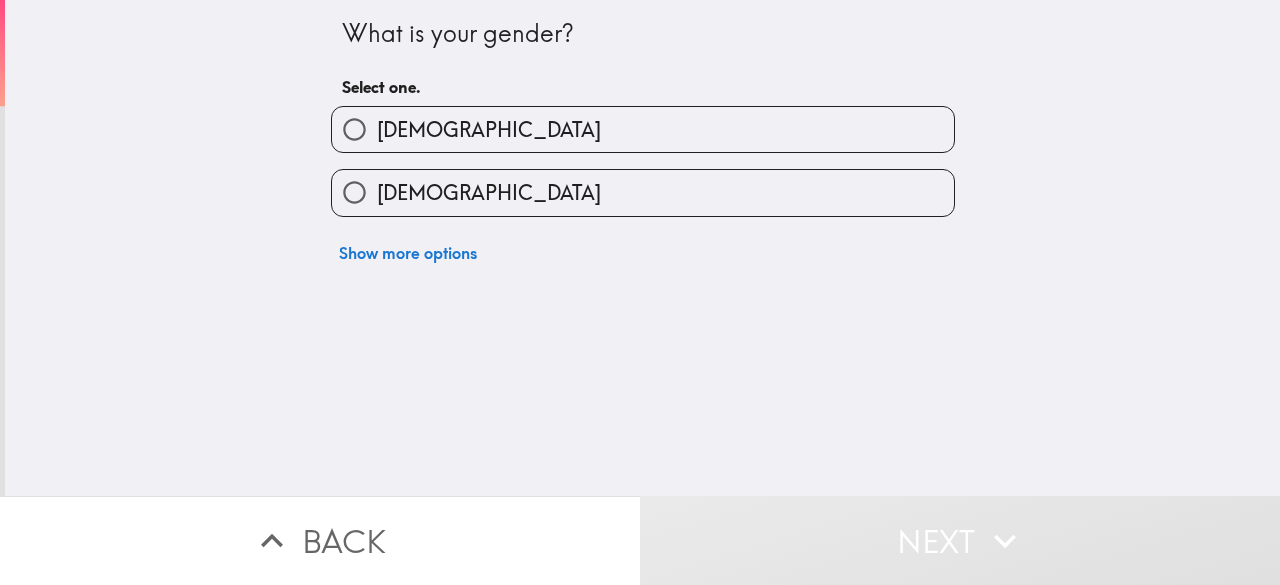 click on "[DEMOGRAPHIC_DATA]" at bounding box center [643, 129] 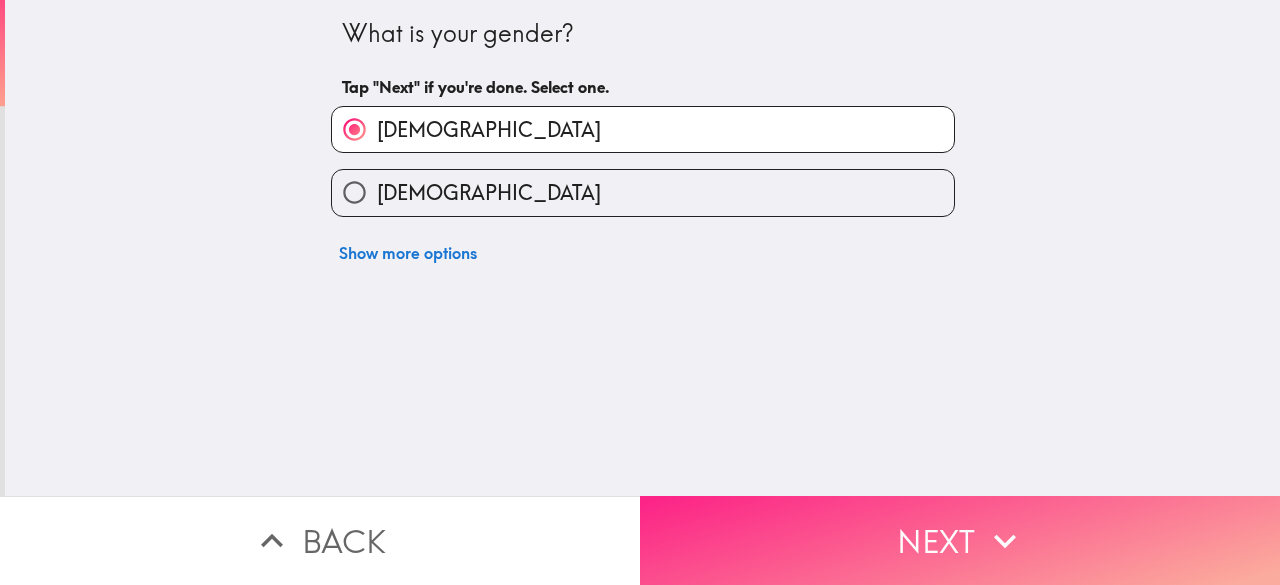 click on "Next" at bounding box center (960, 540) 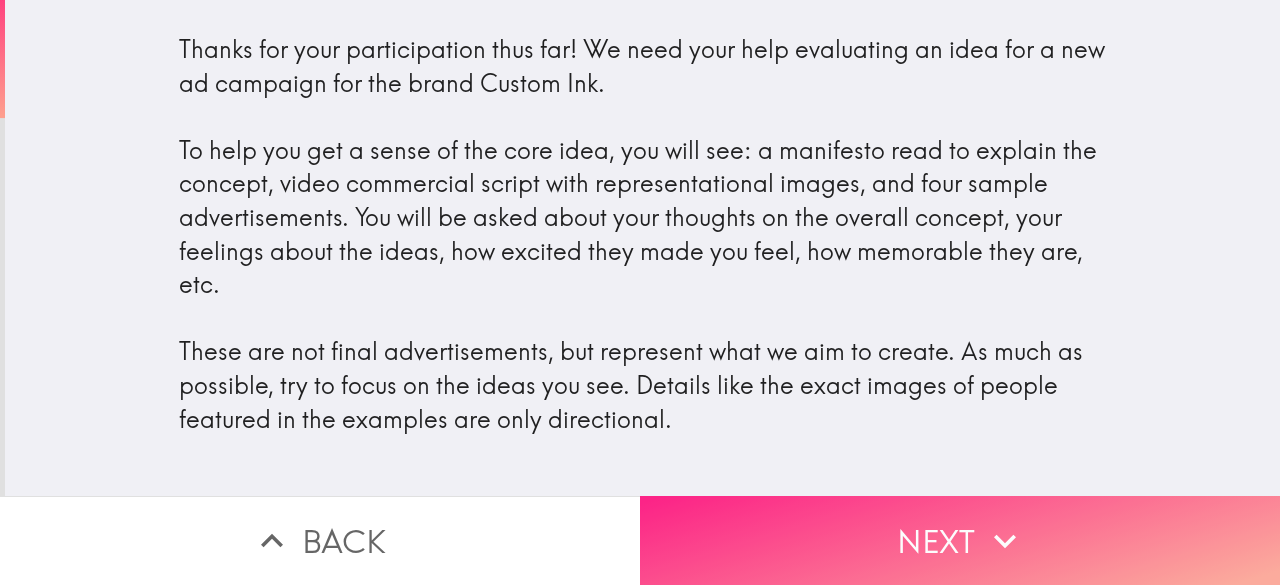 click 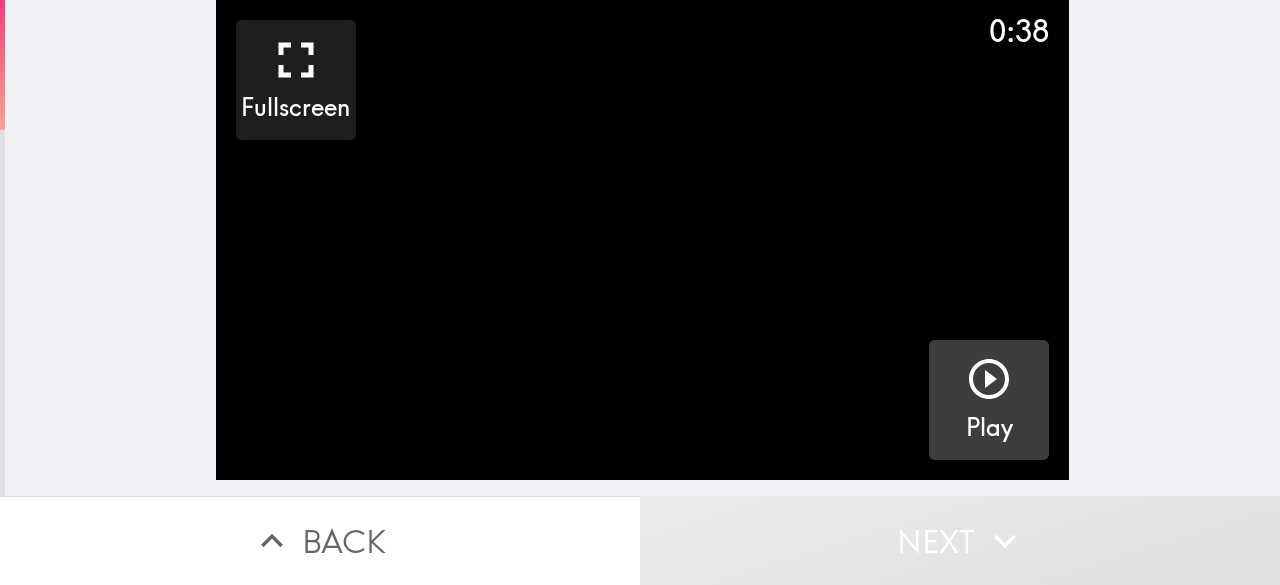 click 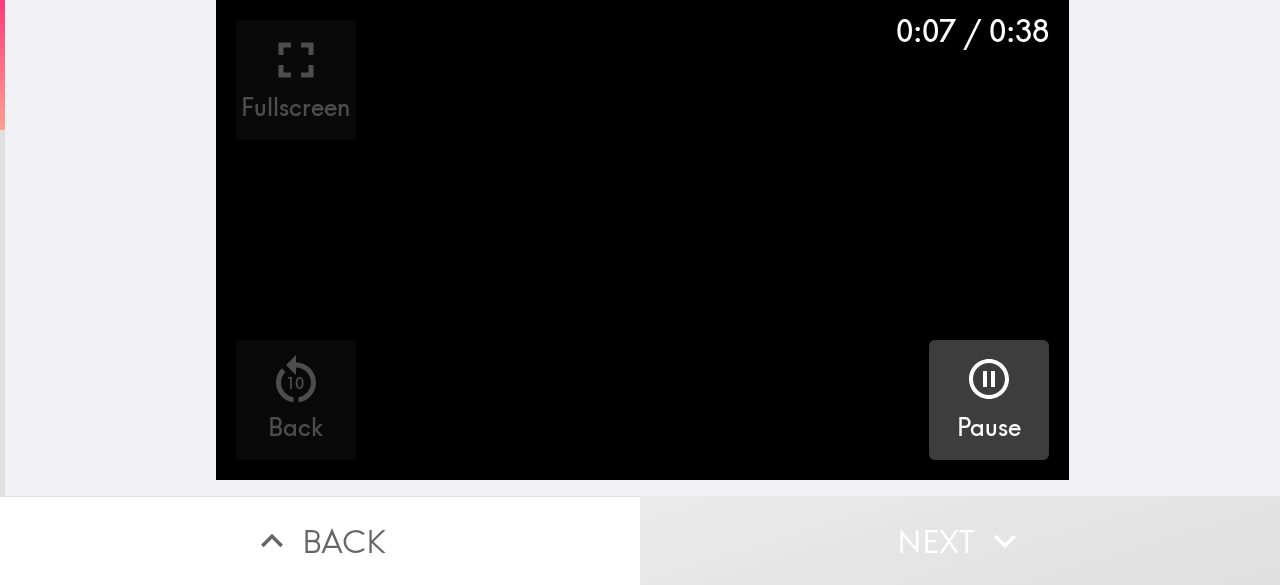 type 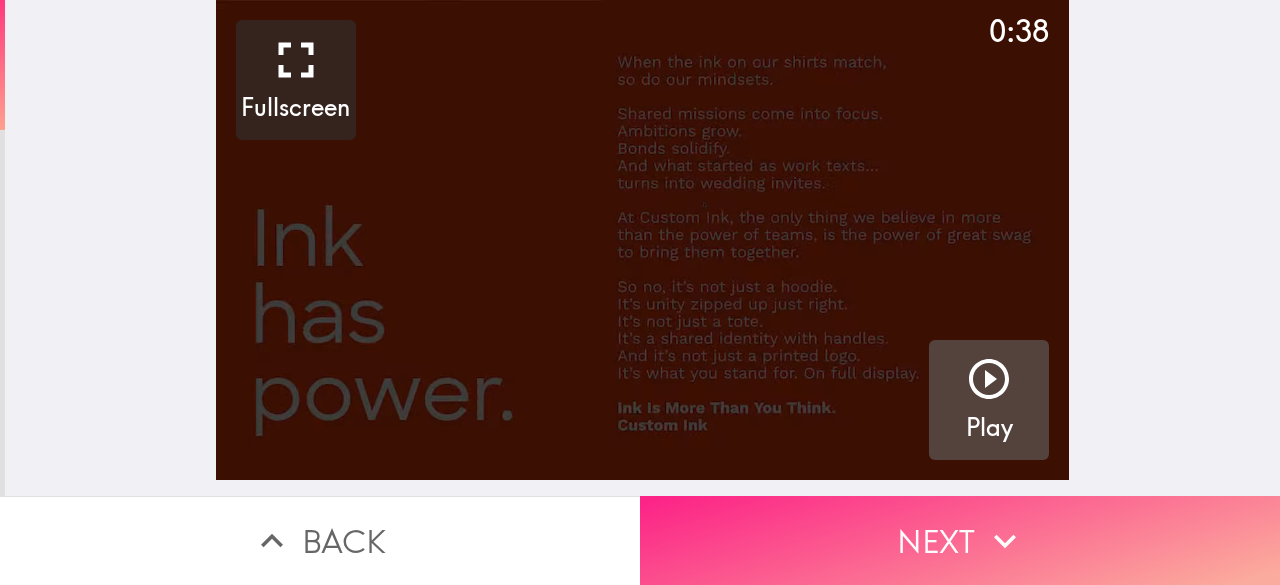 click on "Next" at bounding box center (960, 540) 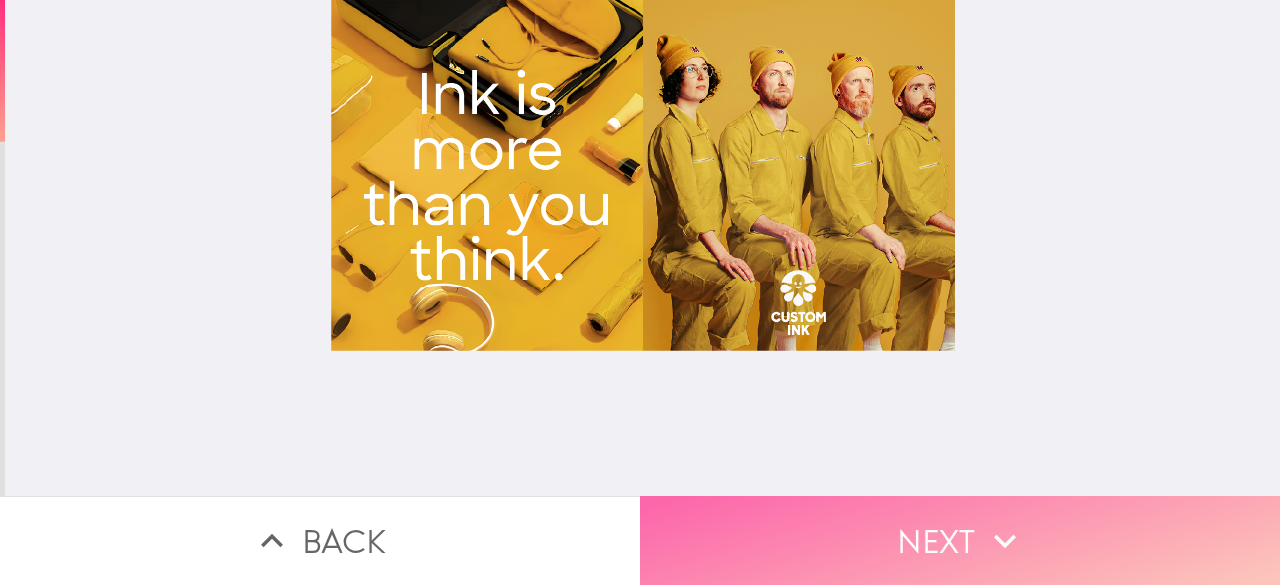 click 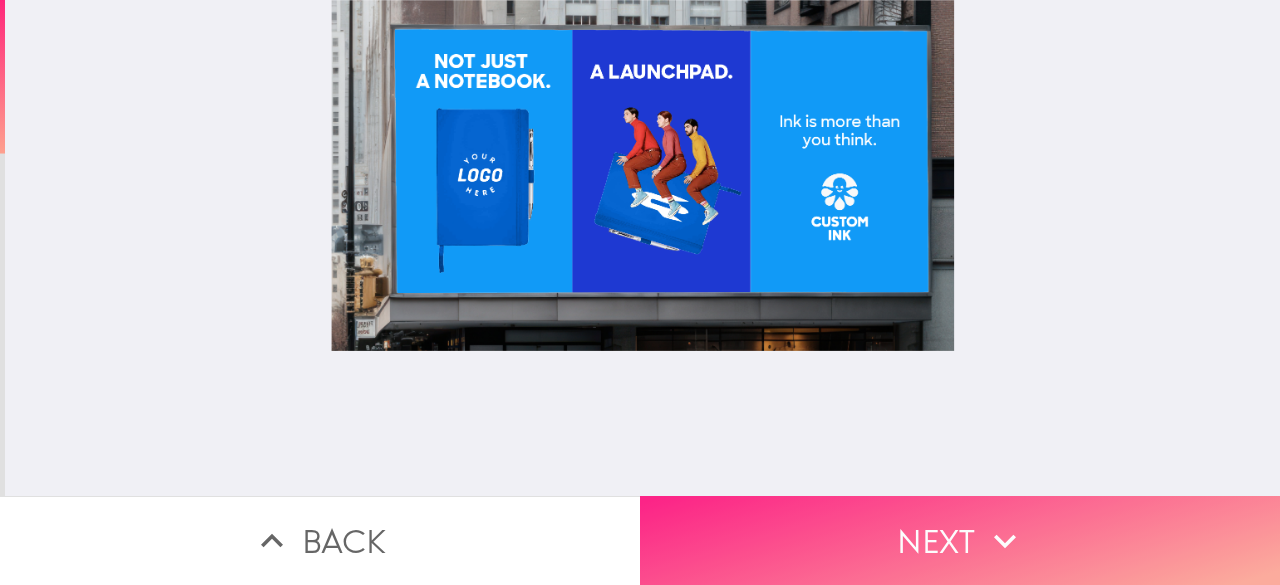click on "Next" at bounding box center [960, 540] 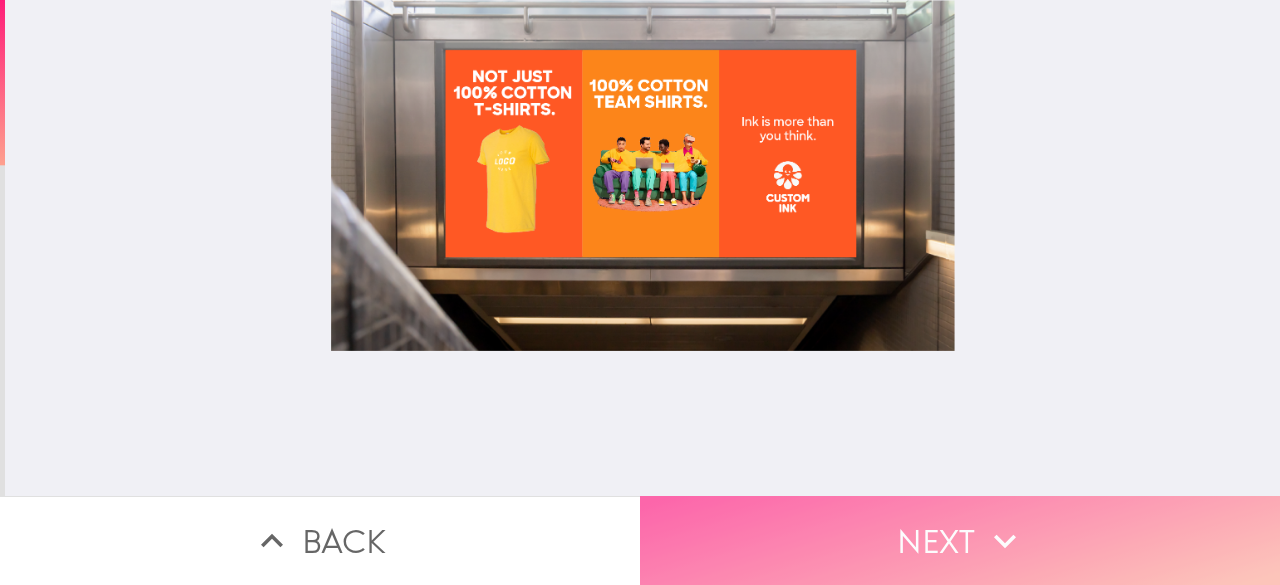 click on "Next" at bounding box center (960, 540) 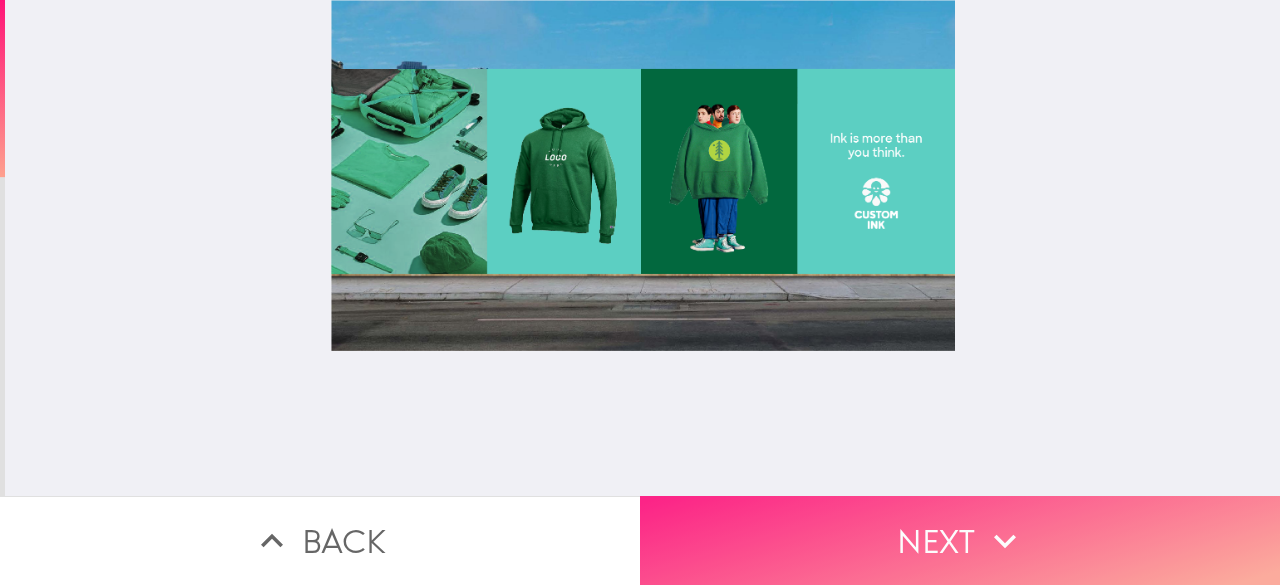 click on "Next" at bounding box center [960, 540] 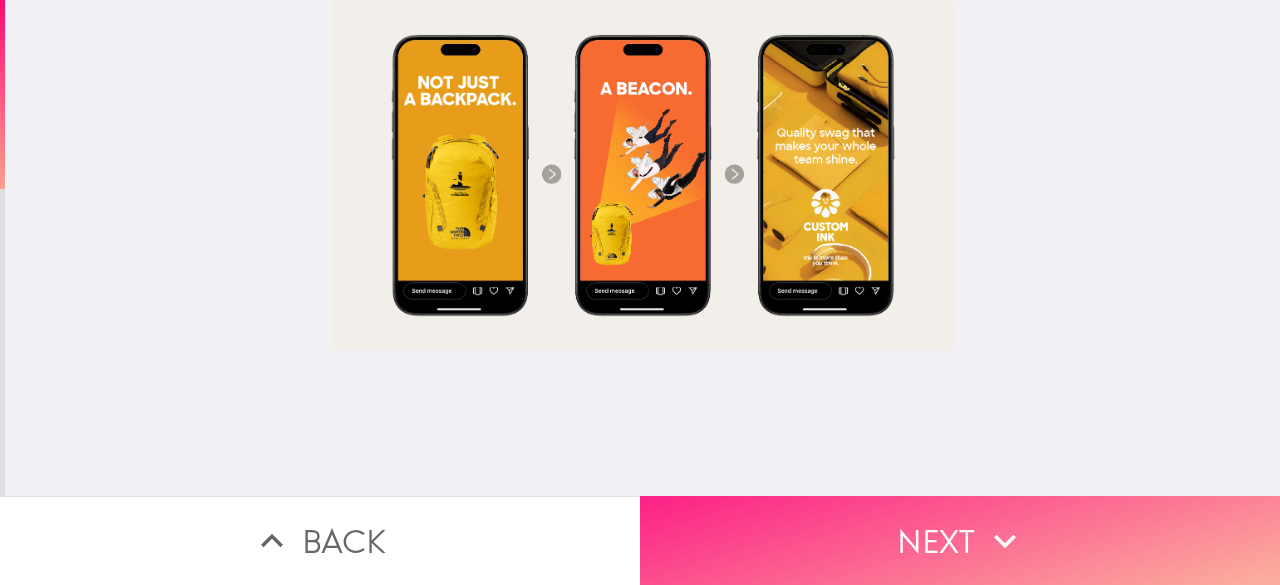 click on "Next" at bounding box center (960, 540) 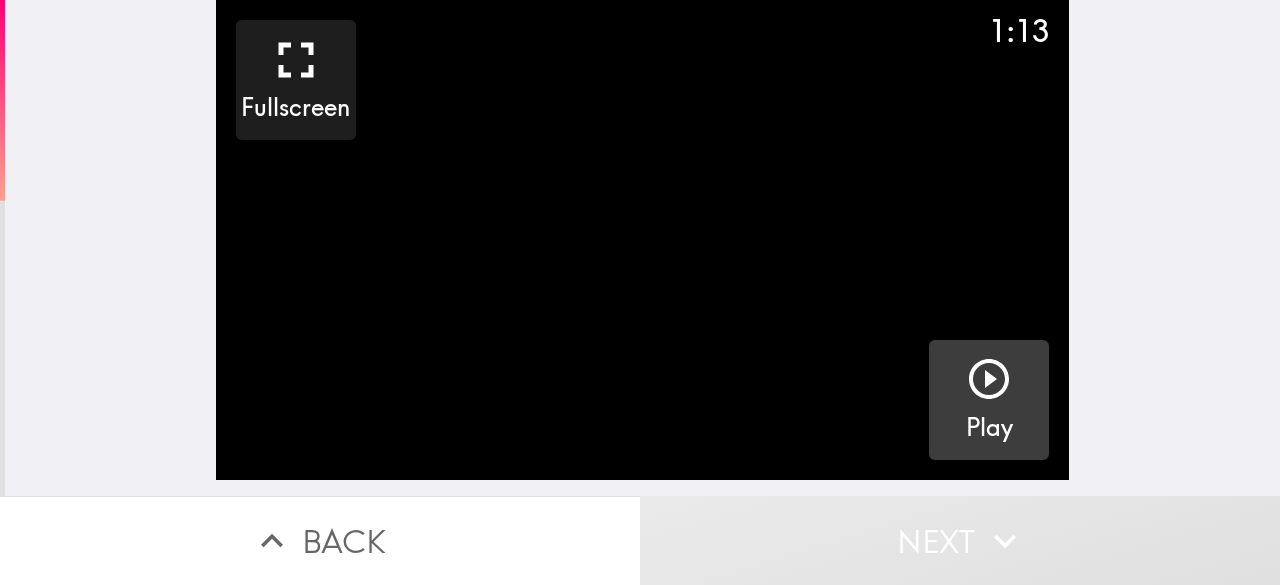 click 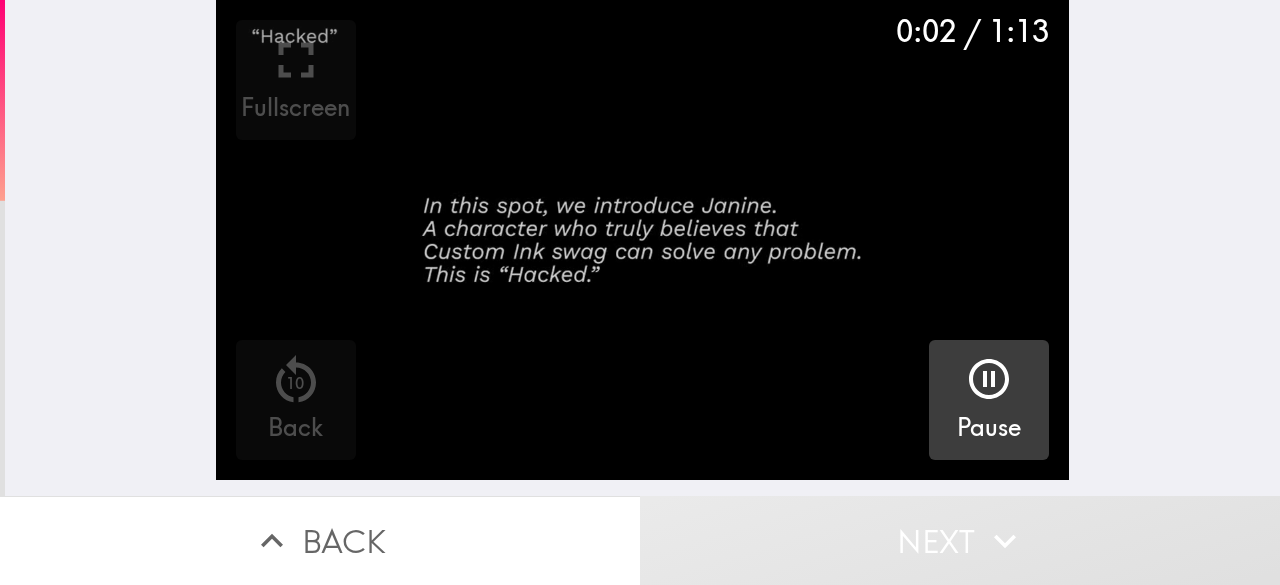 click 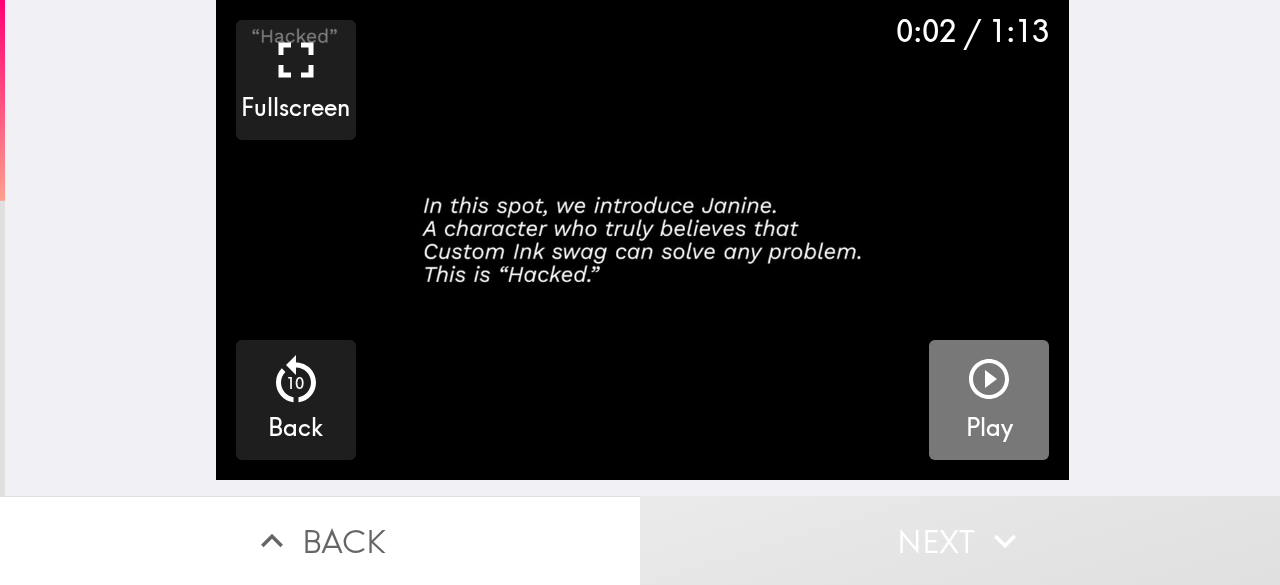 click on "Play" at bounding box center [989, 400] 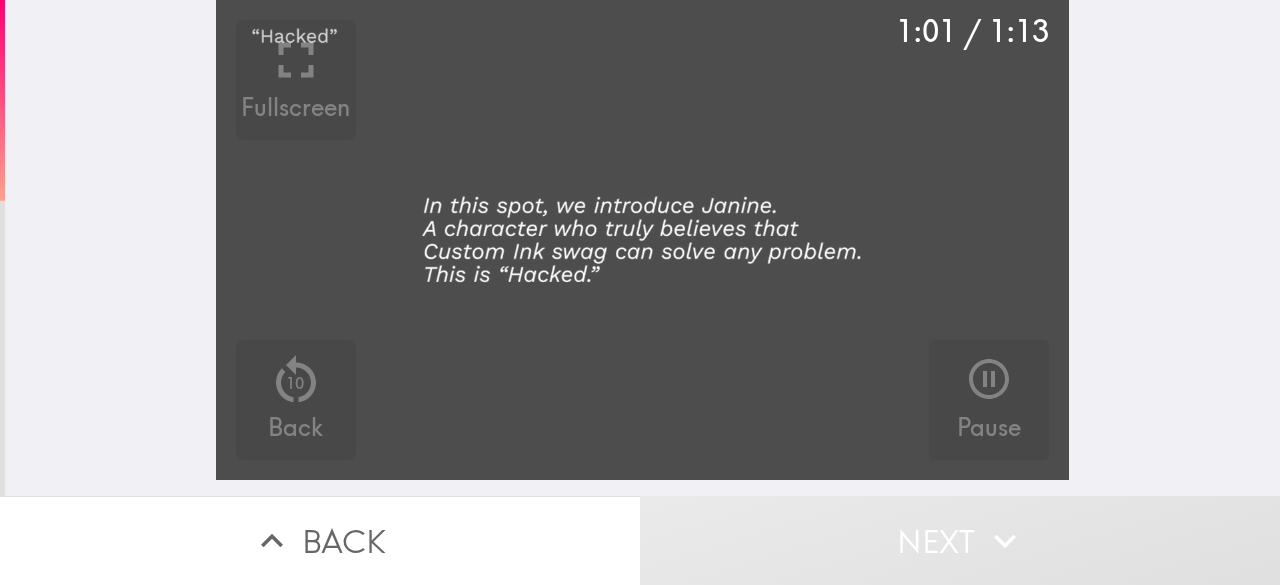 click at bounding box center [642, 240] 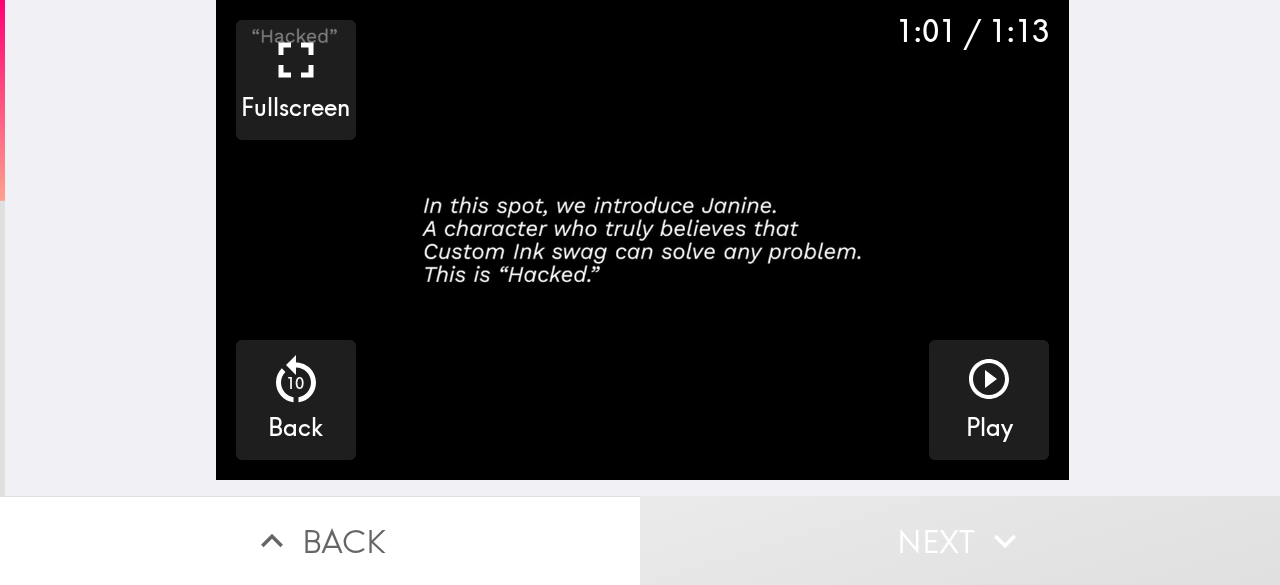 click at bounding box center [642, 240] 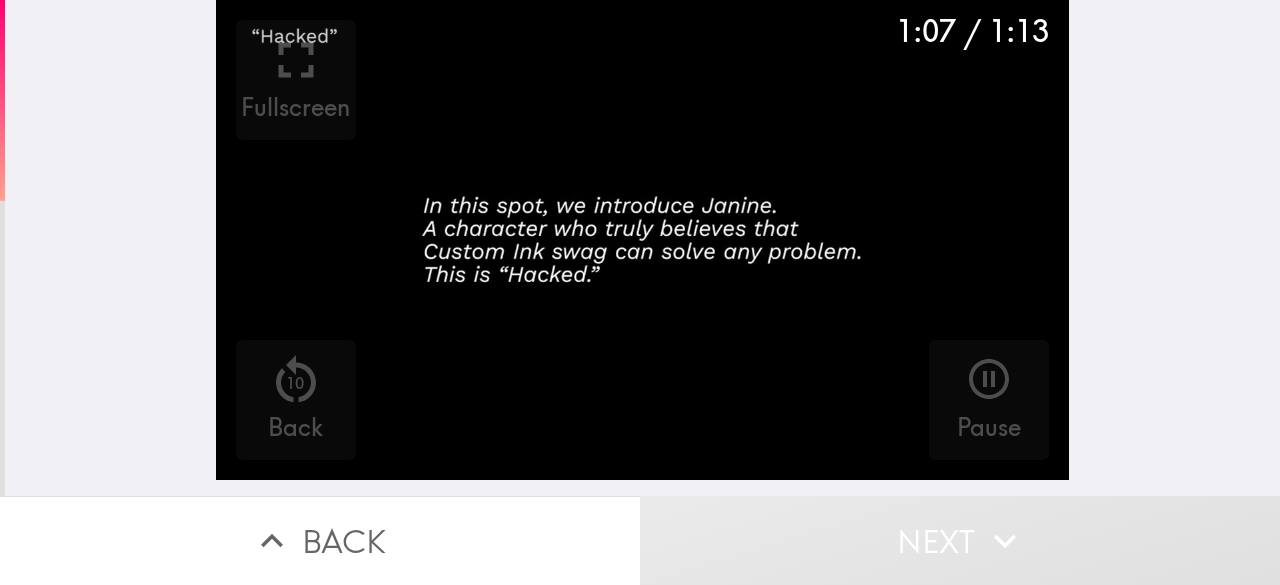 click at bounding box center (642, 240) 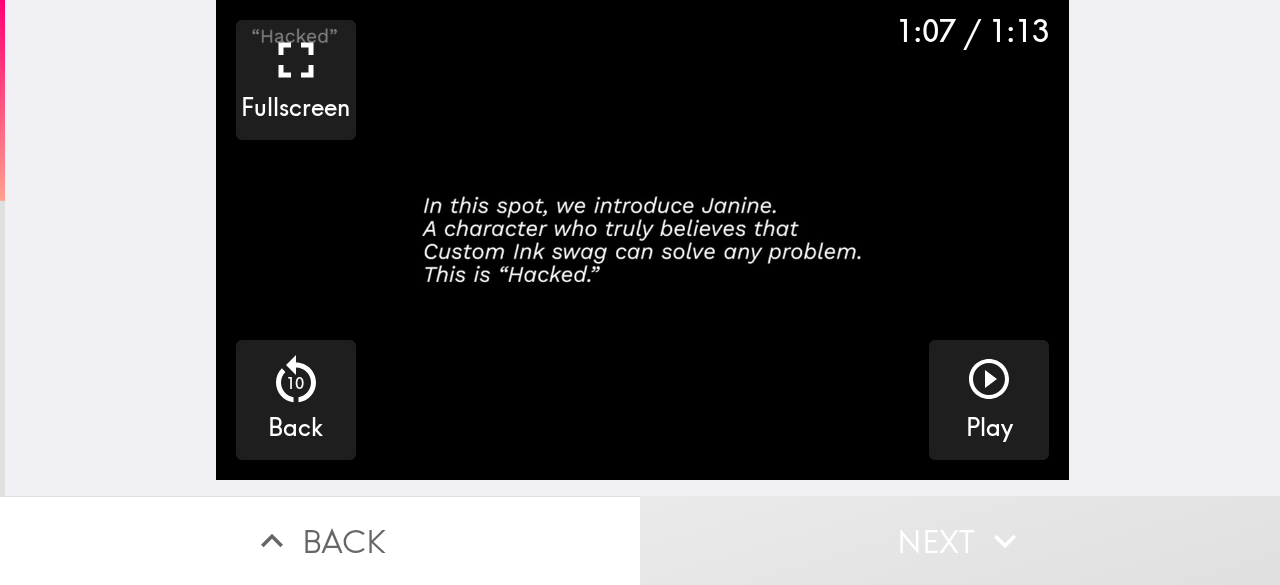 click at bounding box center [642, 240] 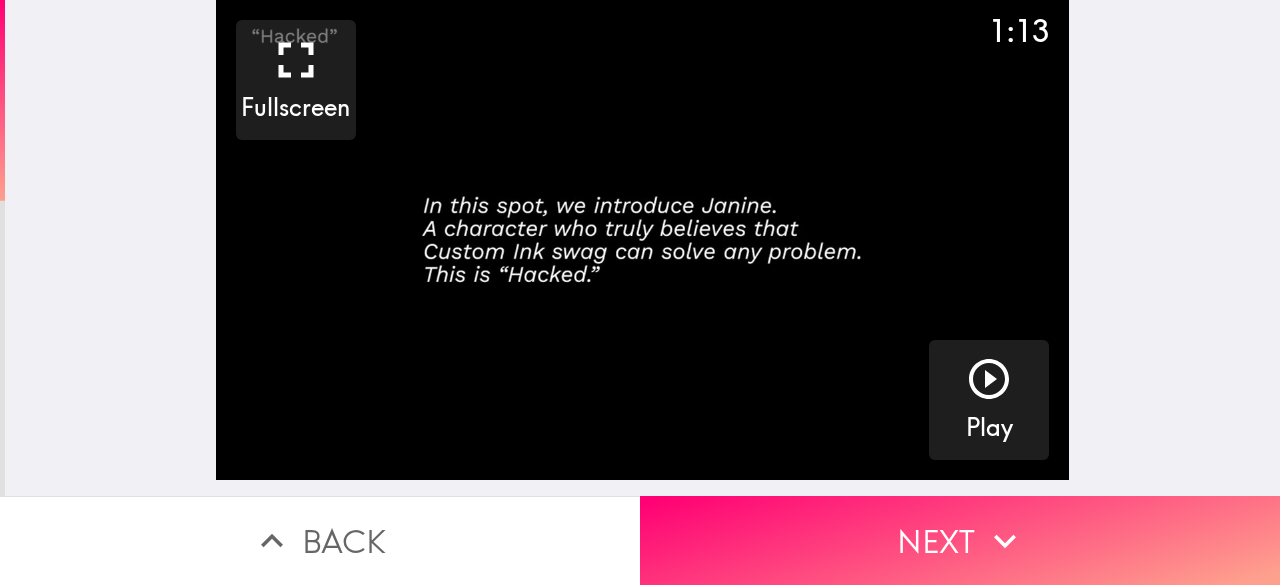 click at bounding box center [642, 240] 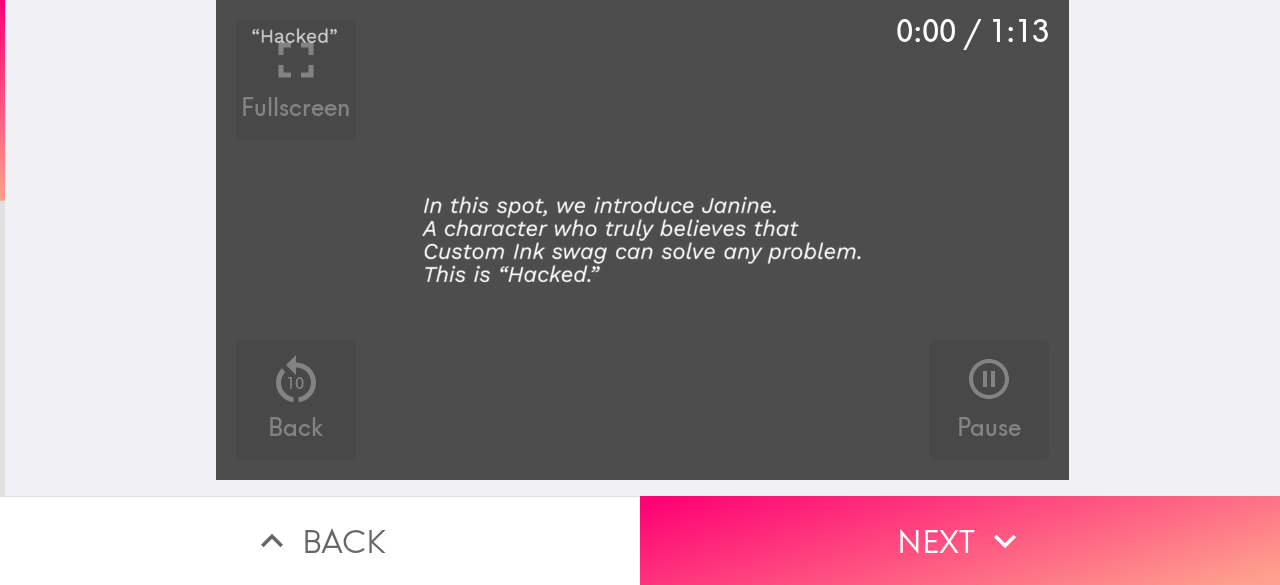 click at bounding box center (642, 240) 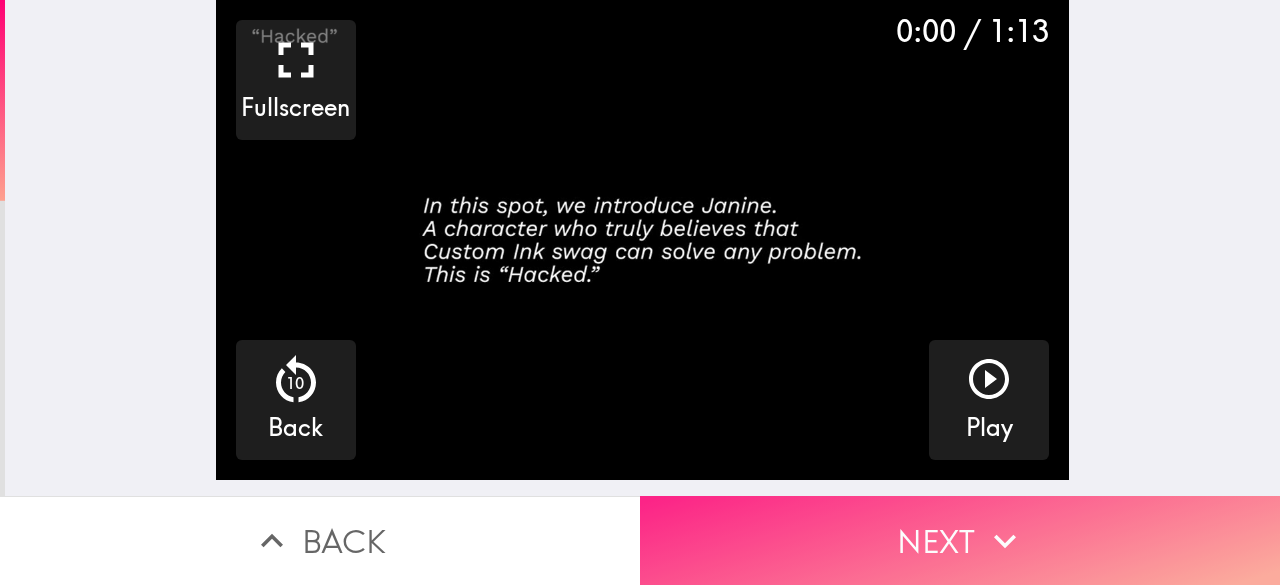 click on "Next" at bounding box center [960, 540] 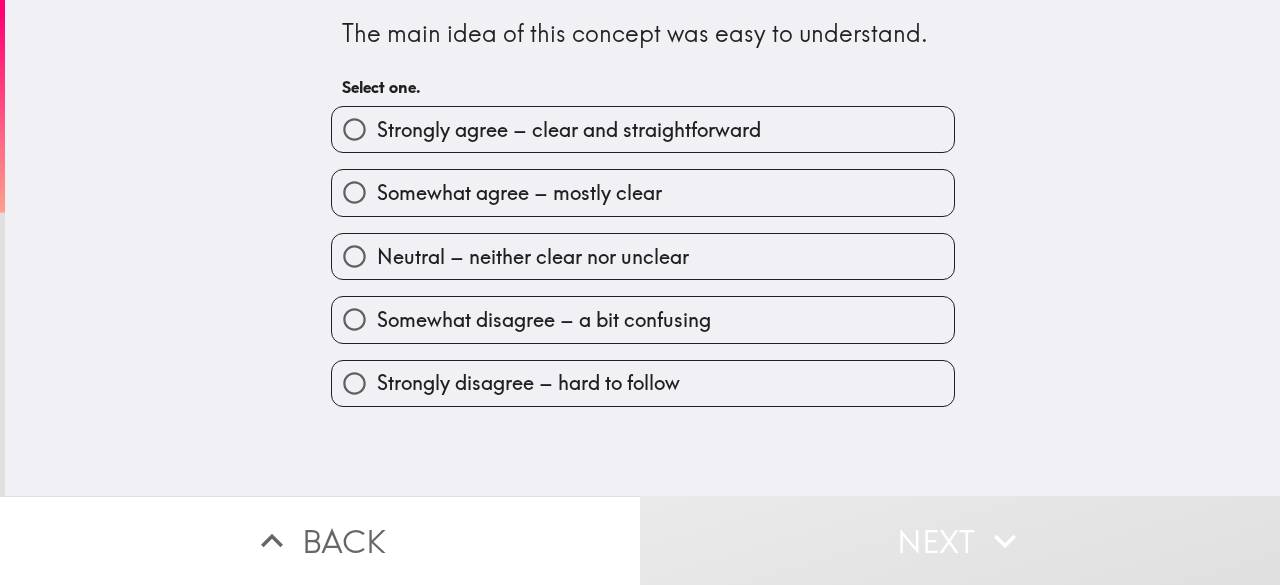 click on "Strongly agree – clear and straightforward" at bounding box center (569, 130) 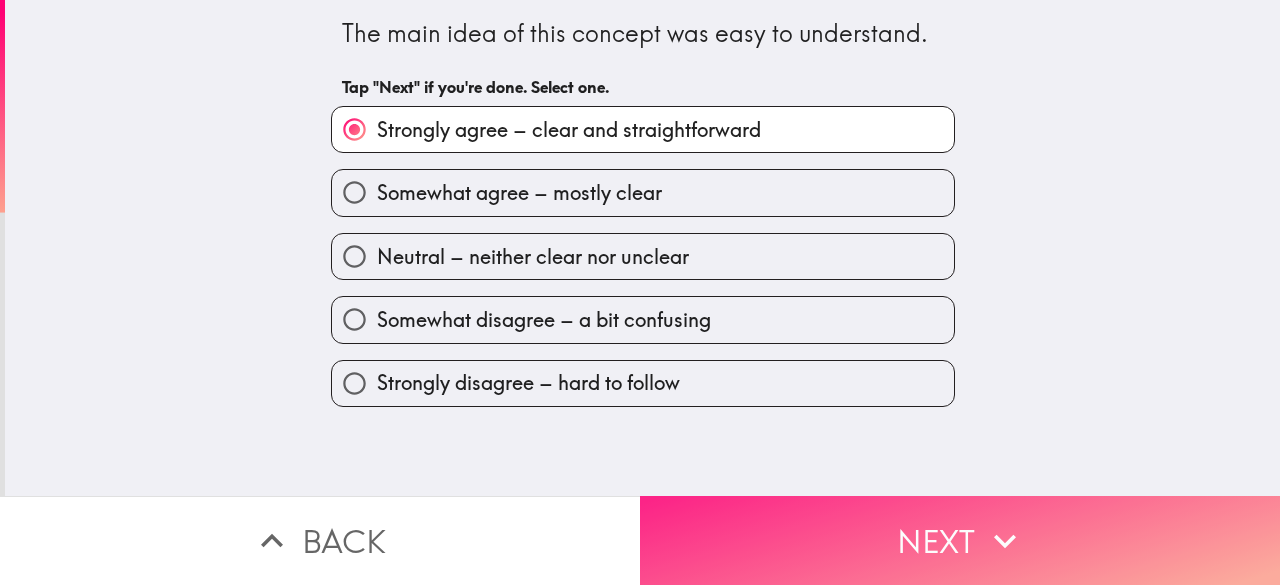 click on "Next" at bounding box center [960, 540] 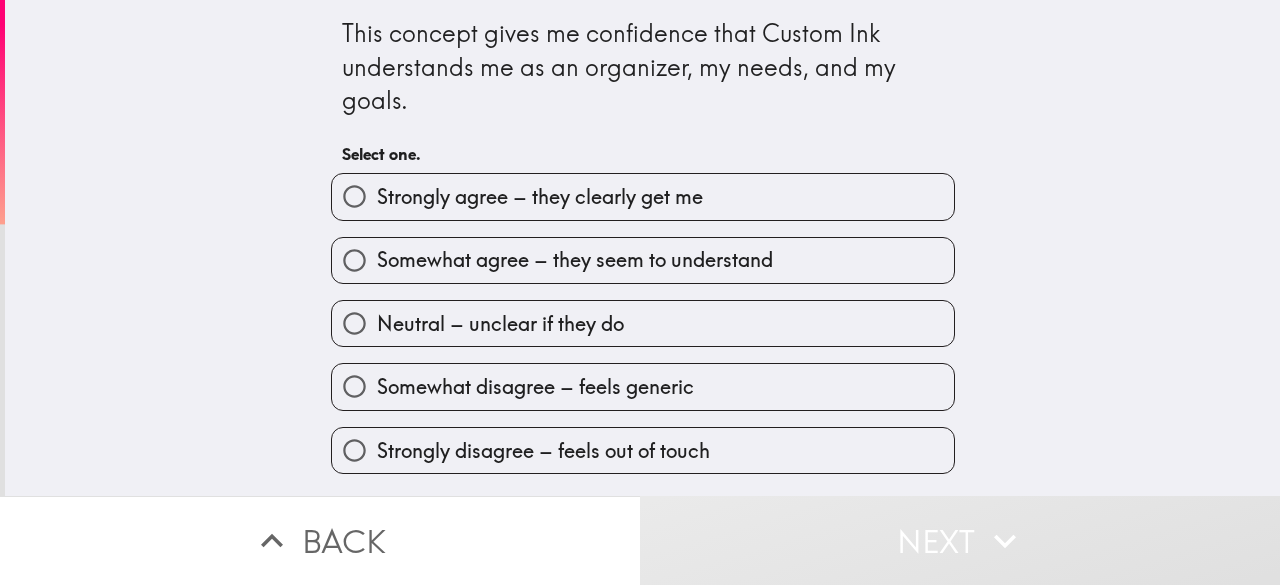 click on "Strongly agree – they clearly get me" at bounding box center [540, 197] 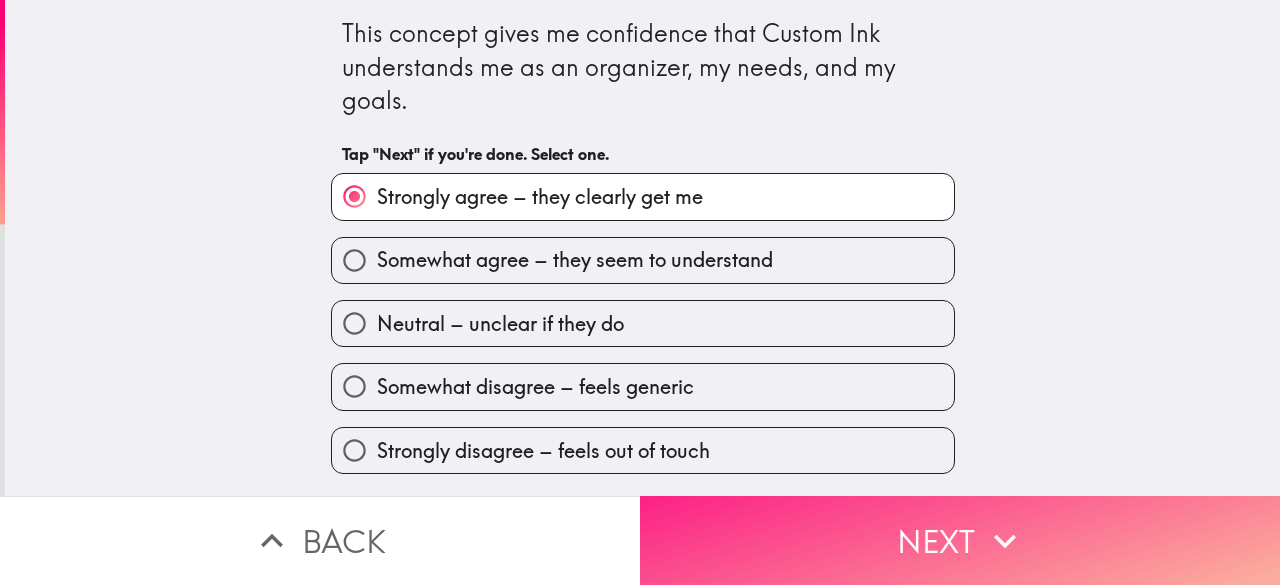click on "Next" at bounding box center (960, 540) 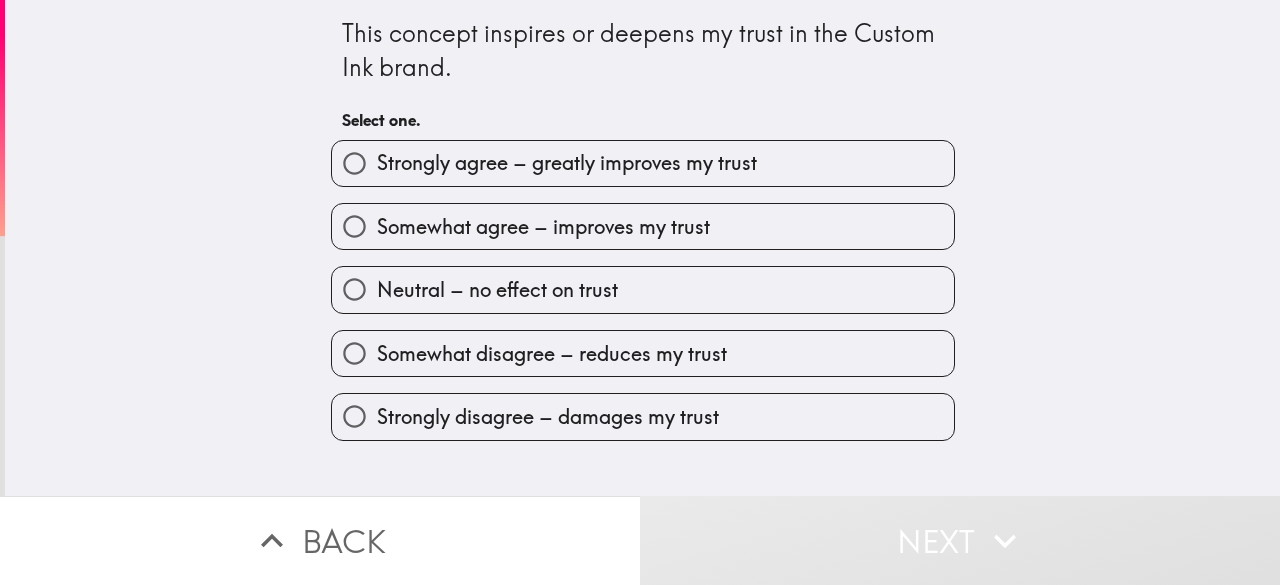 click on "Strongly agree – greatly improves my trust" at bounding box center [567, 163] 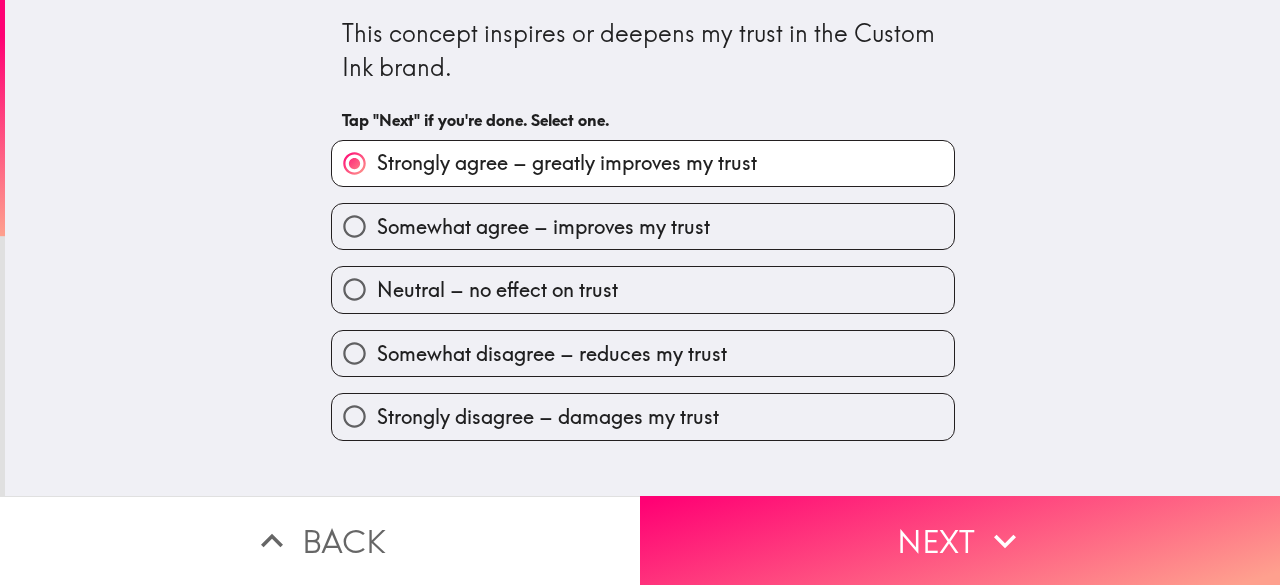 click on "Strongly agree – greatly improves my trust" at bounding box center [567, 163] 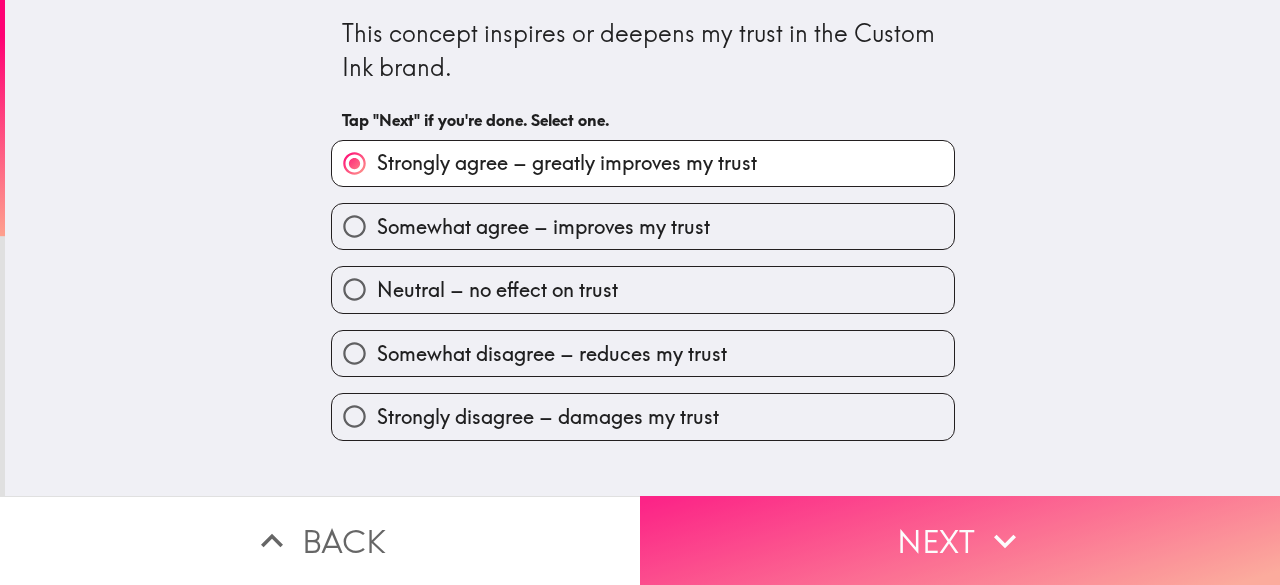 click on "Next" at bounding box center (960, 540) 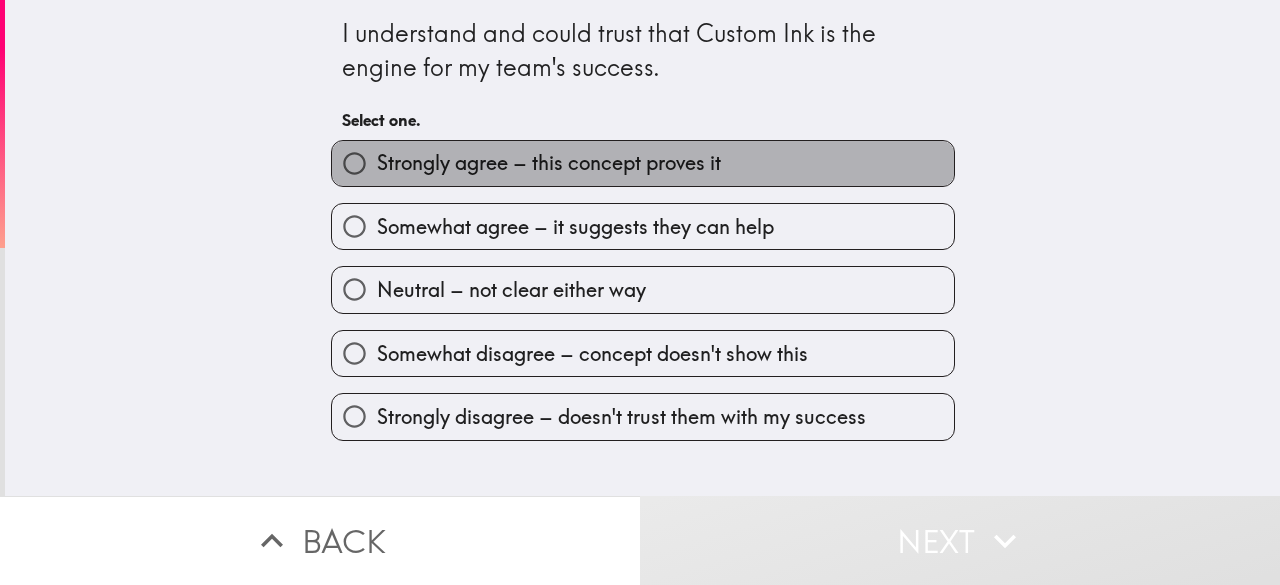 click on "Strongly agree – this concept proves it" at bounding box center (643, 163) 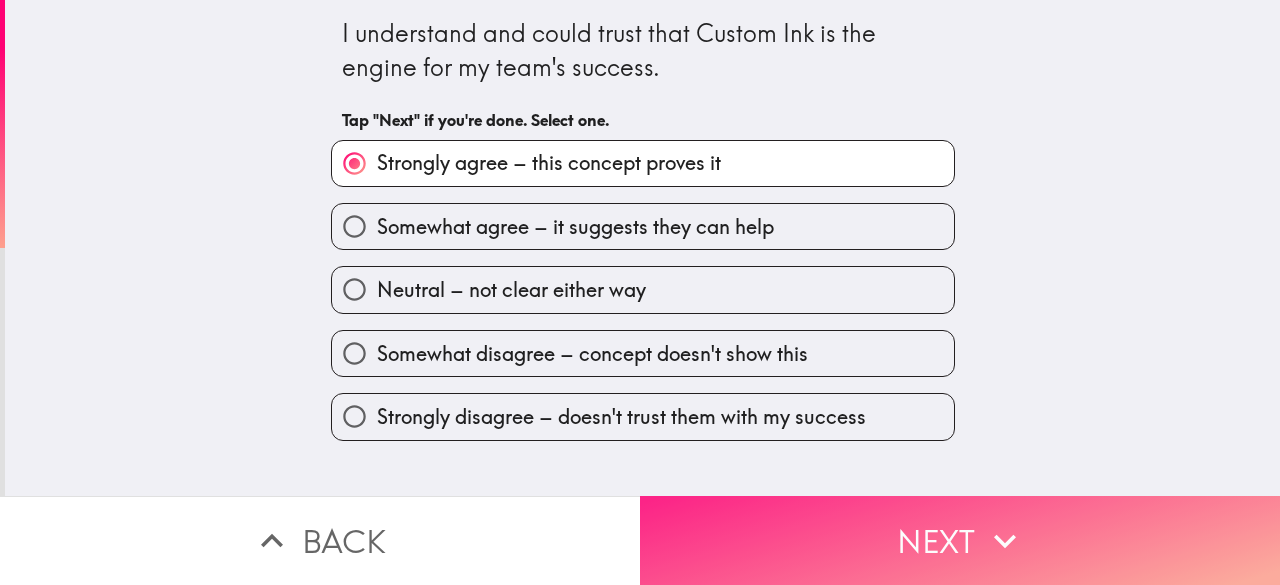 click on "Next" at bounding box center (960, 540) 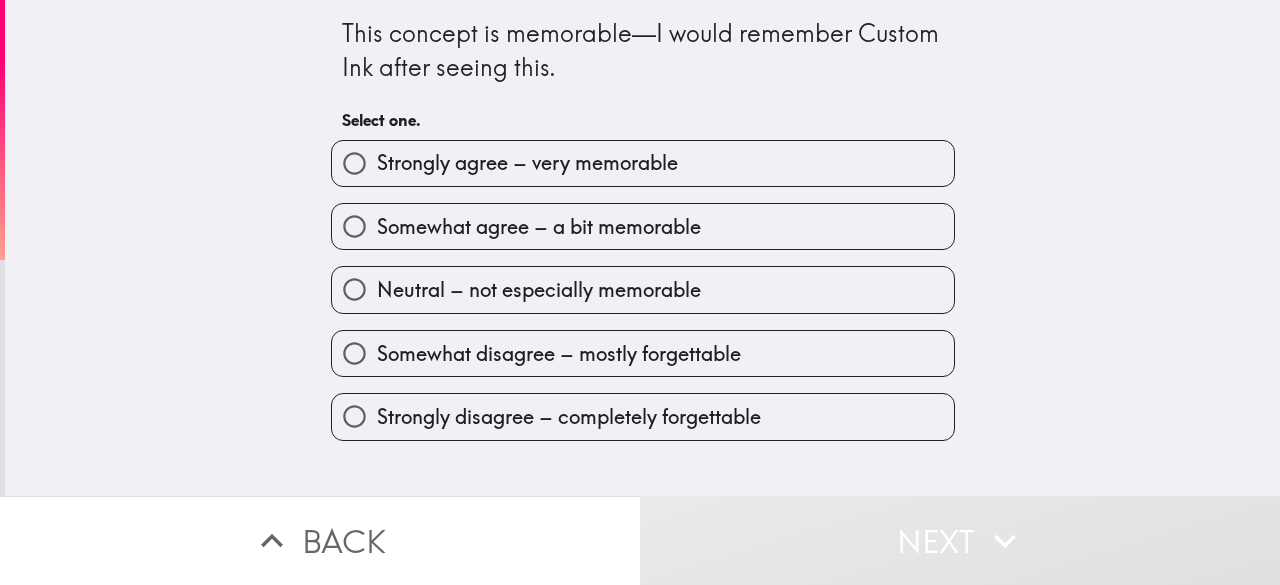 click on "Strongly agree – very memorable" at bounding box center [527, 163] 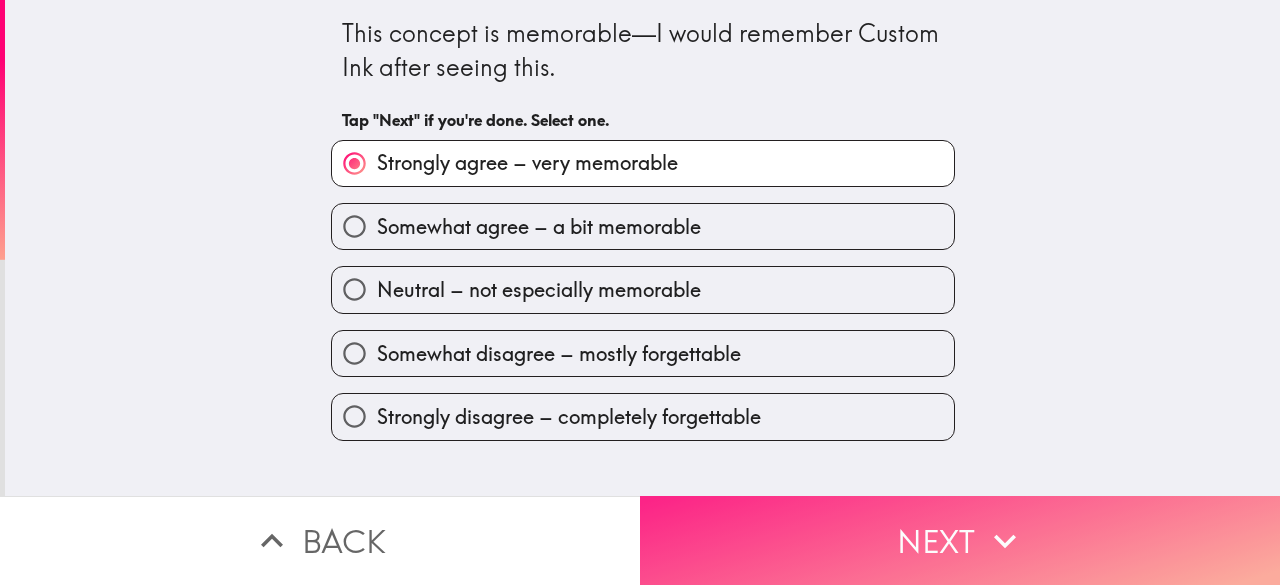 click on "Next" at bounding box center [960, 540] 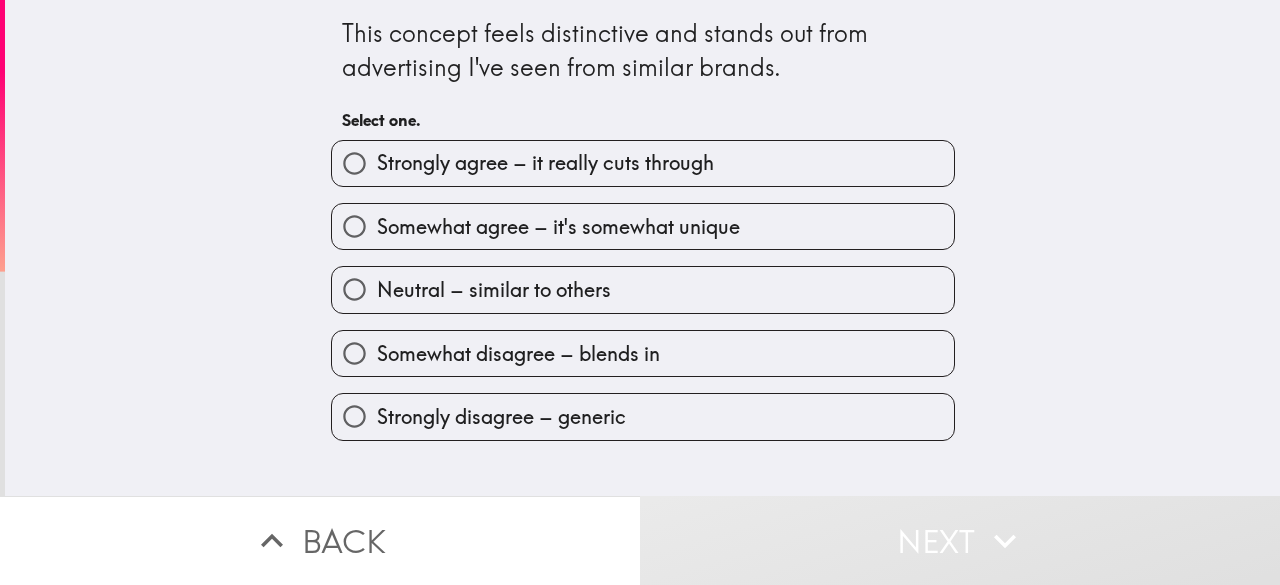 click on "Strongly agree – it really cuts through" at bounding box center [545, 163] 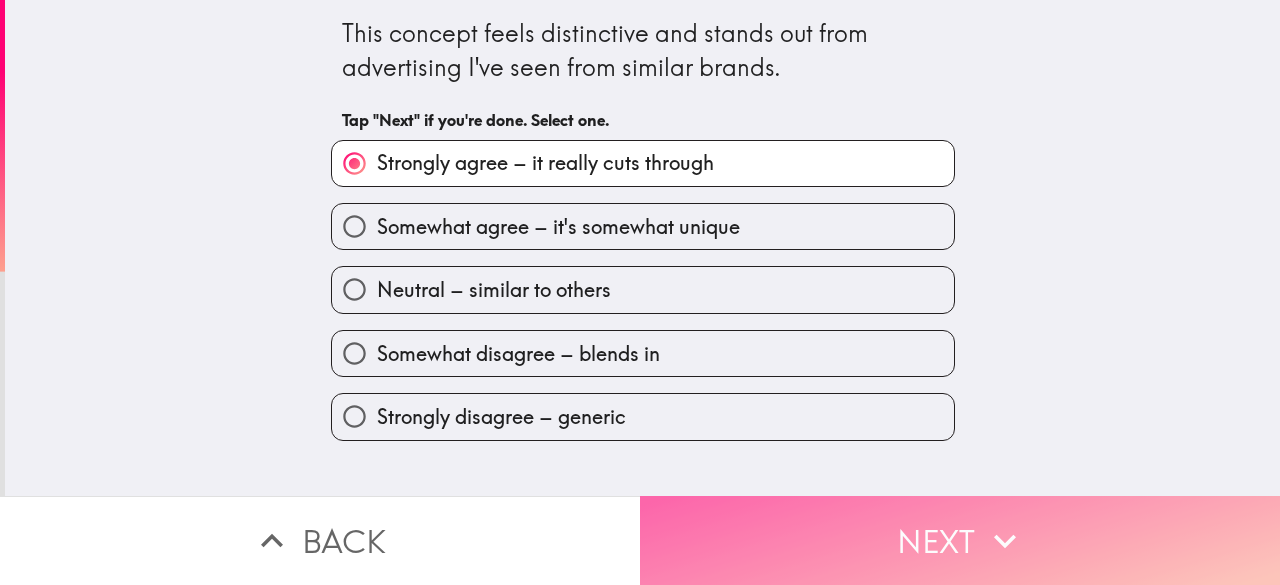 click on "Next" at bounding box center (960, 540) 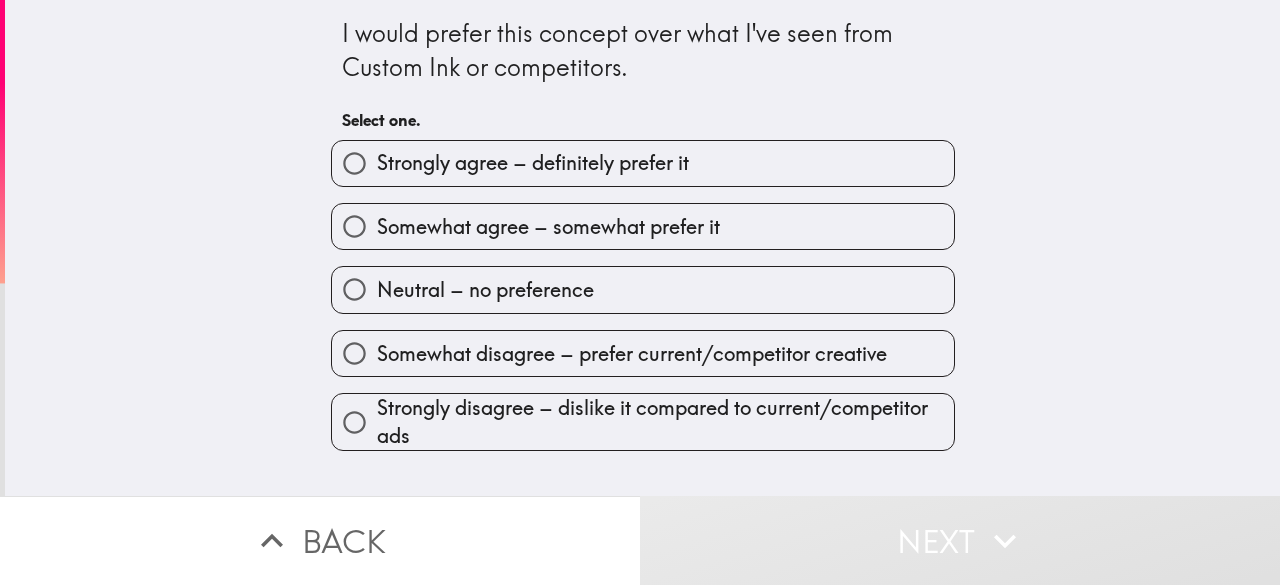click on "Strongly agree – definitely prefer it" at bounding box center [533, 163] 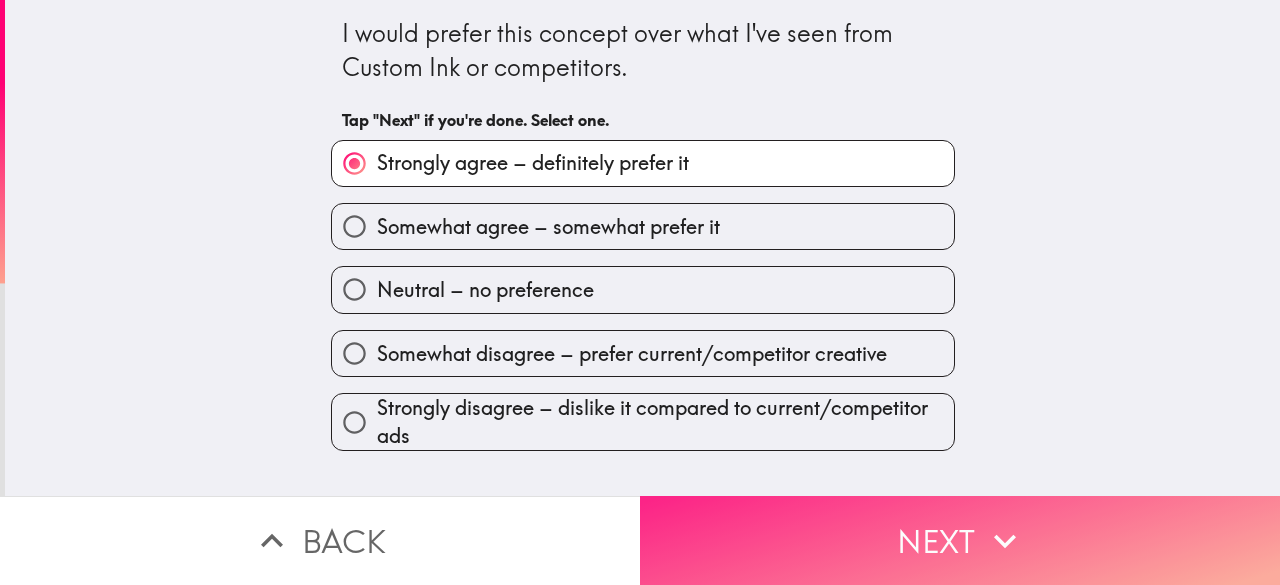 click on "Next" at bounding box center (960, 540) 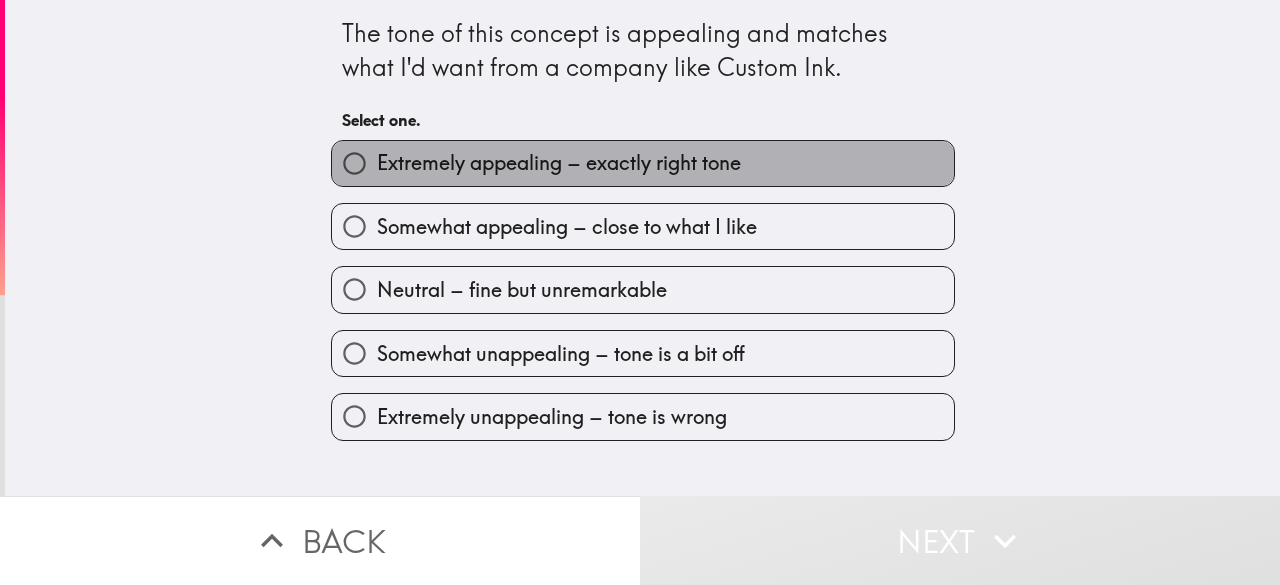 click on "Extremely appealing – exactly right tone" at bounding box center [559, 163] 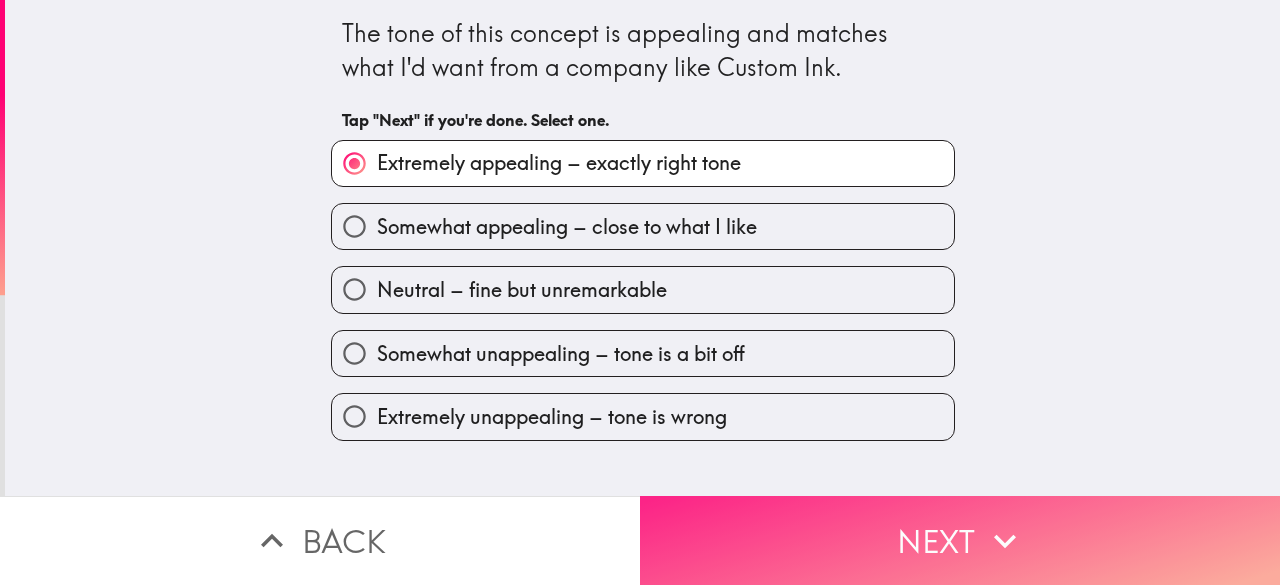 click on "Next" at bounding box center [960, 540] 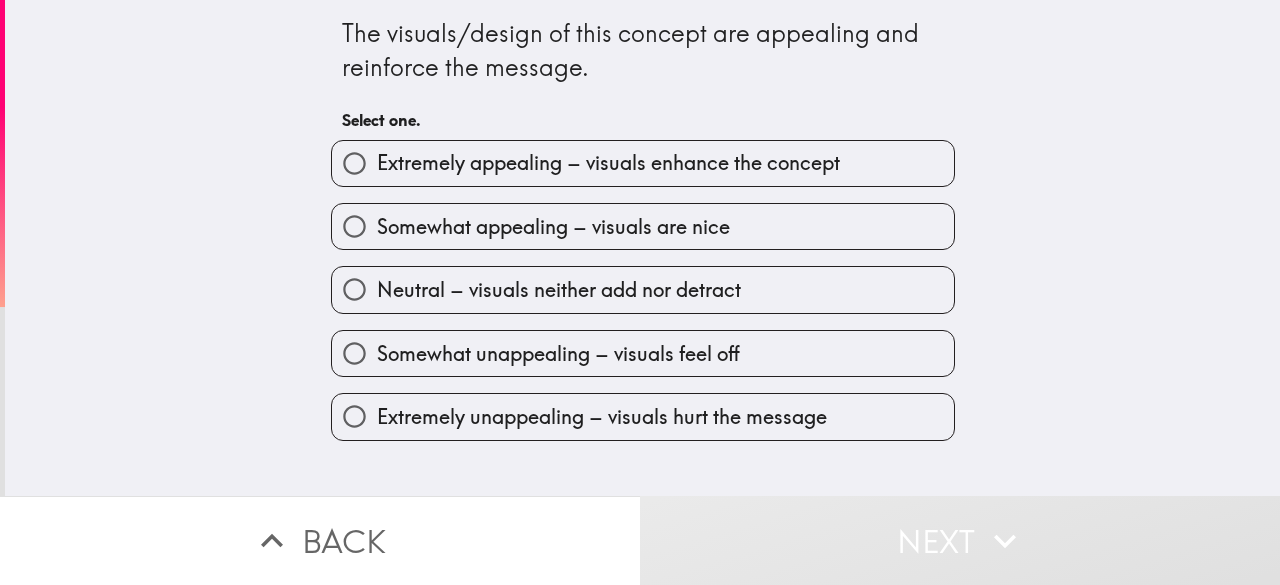 click on "Extremely appealing – visuals enhance the concept" at bounding box center (608, 163) 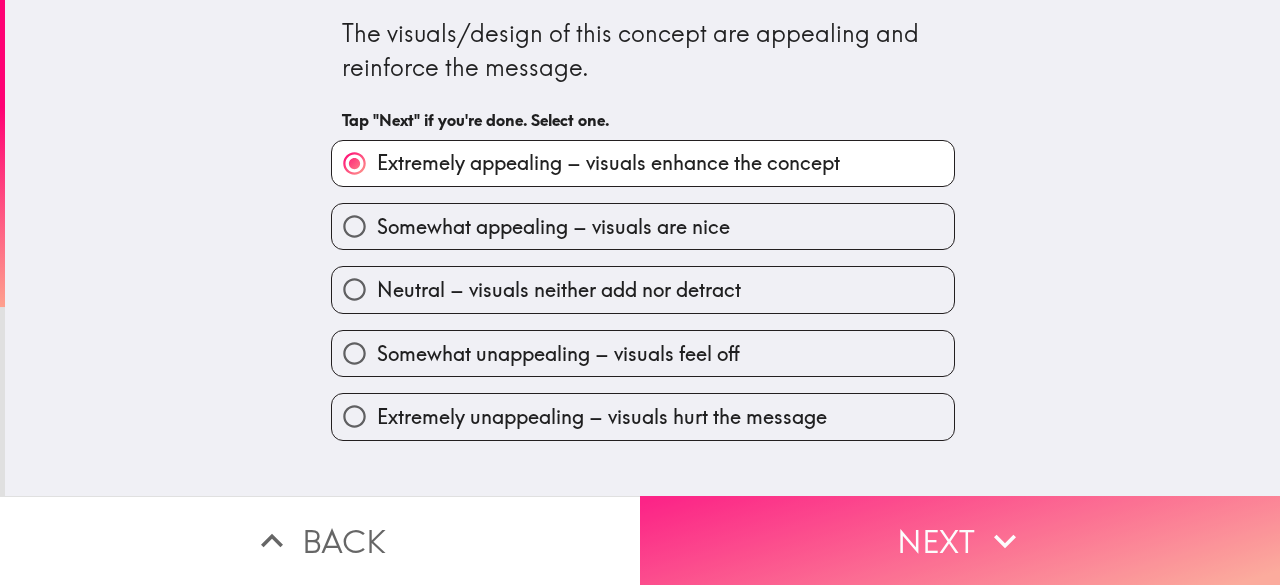 click on "Next" at bounding box center [960, 540] 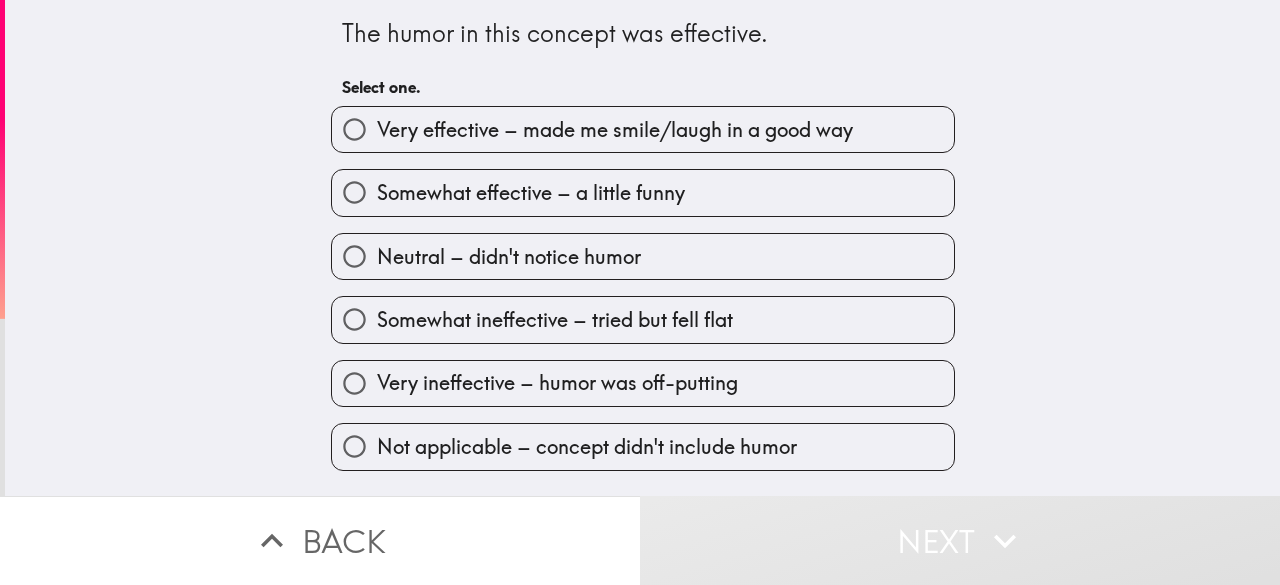 click on "Very effective – made me smile/laugh in a good way" at bounding box center [615, 130] 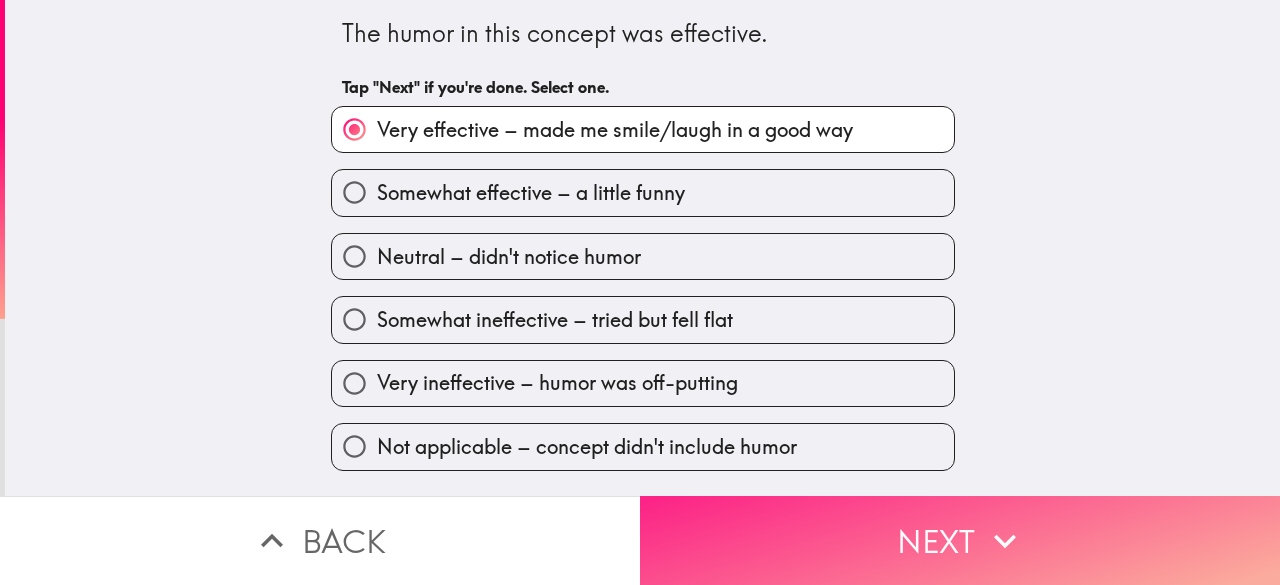 click on "Next" at bounding box center [960, 540] 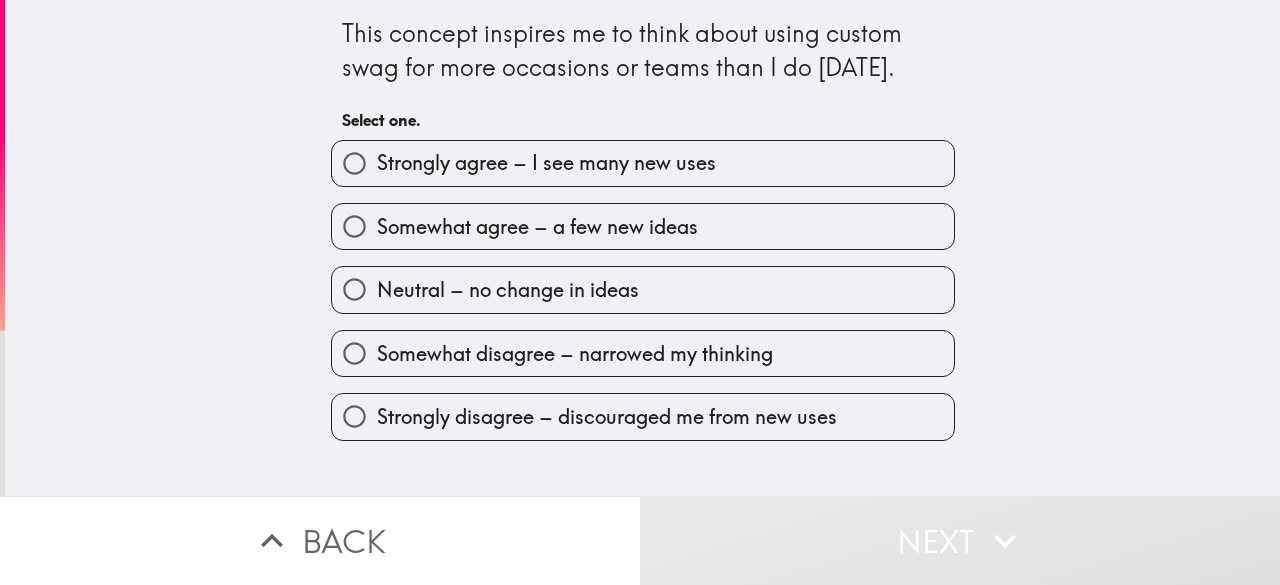 click on "Strongly agree – I see many new uses" at bounding box center [643, 163] 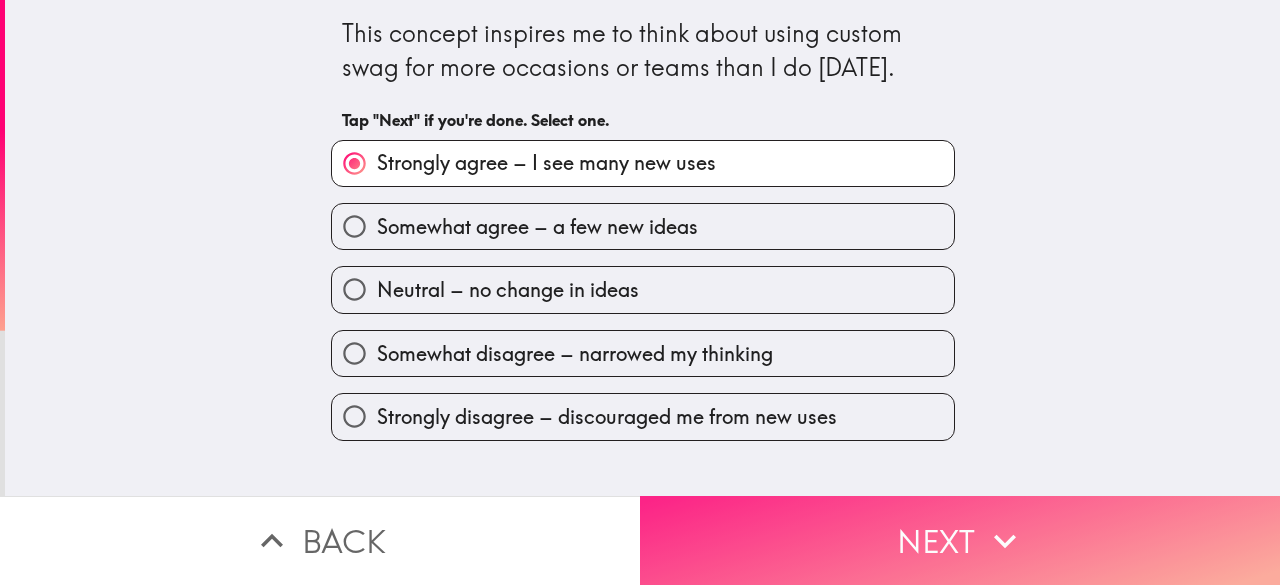 click on "Next" at bounding box center [960, 540] 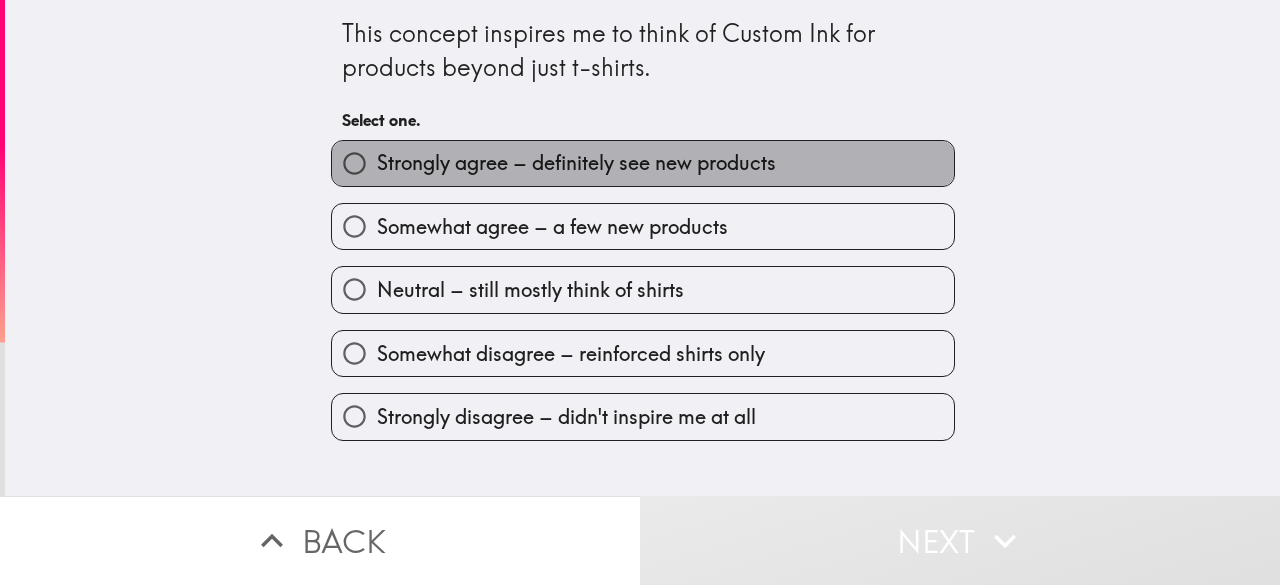 click on "Strongly agree – definitely see new products" at bounding box center (576, 163) 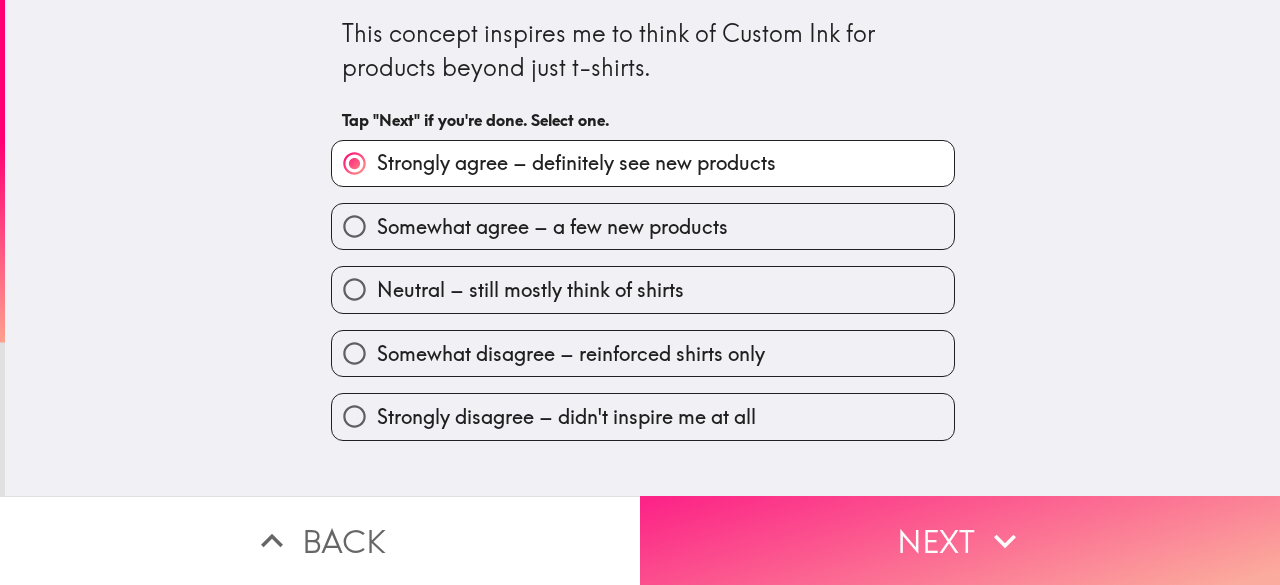 click on "Next" at bounding box center (960, 540) 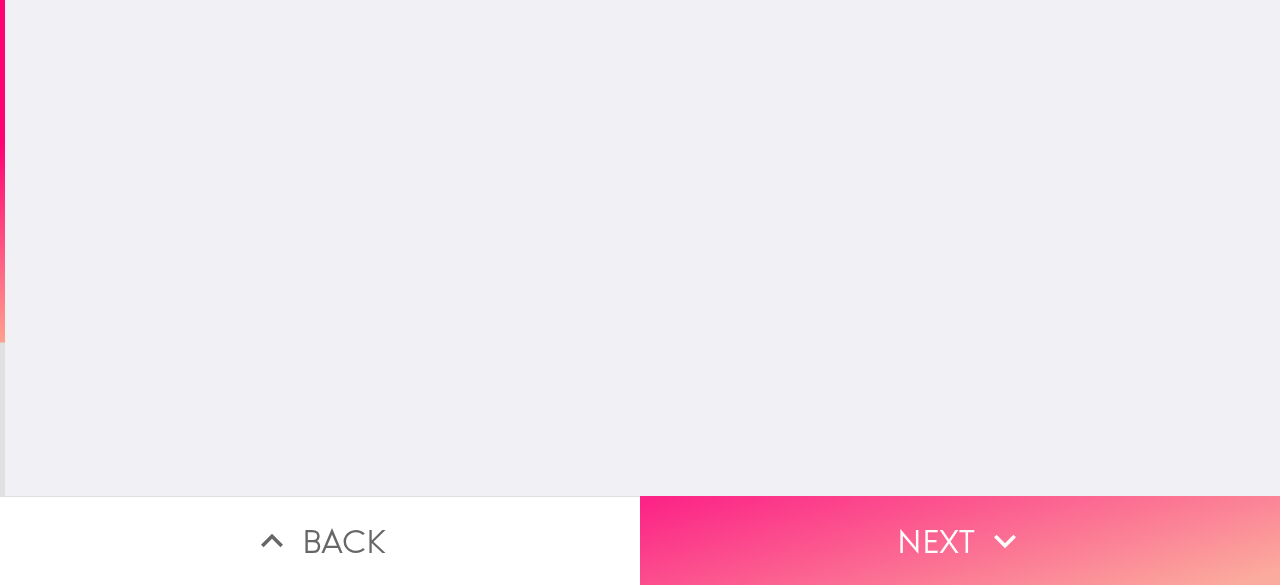 click on "Next" at bounding box center (960, 540) 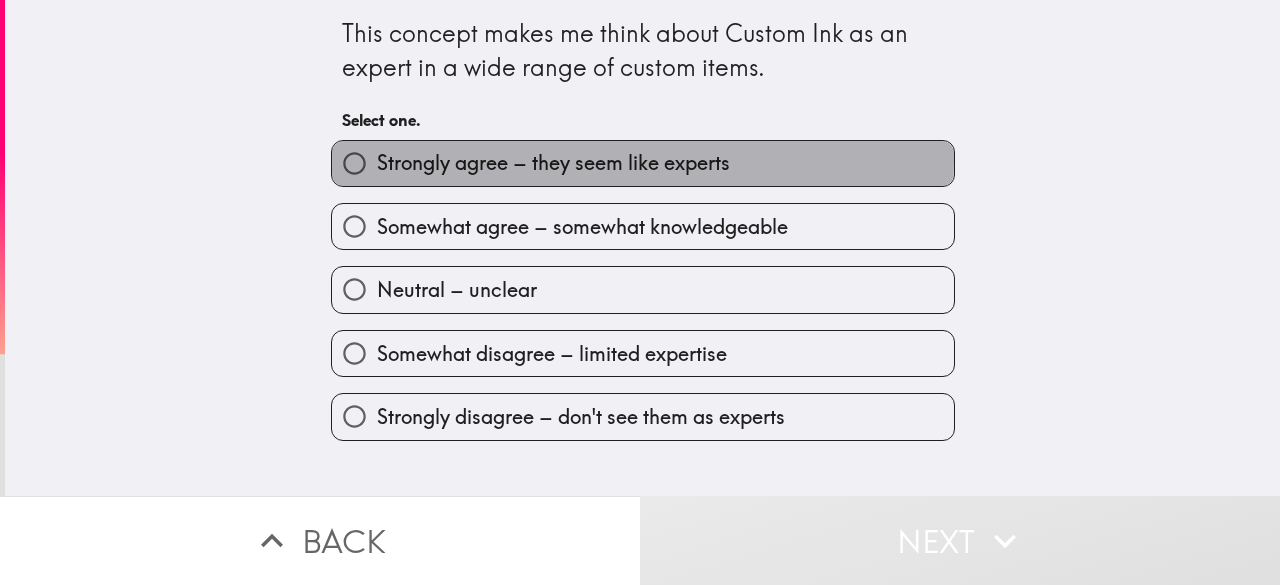 click on "Strongly agree – they seem like experts" at bounding box center [553, 163] 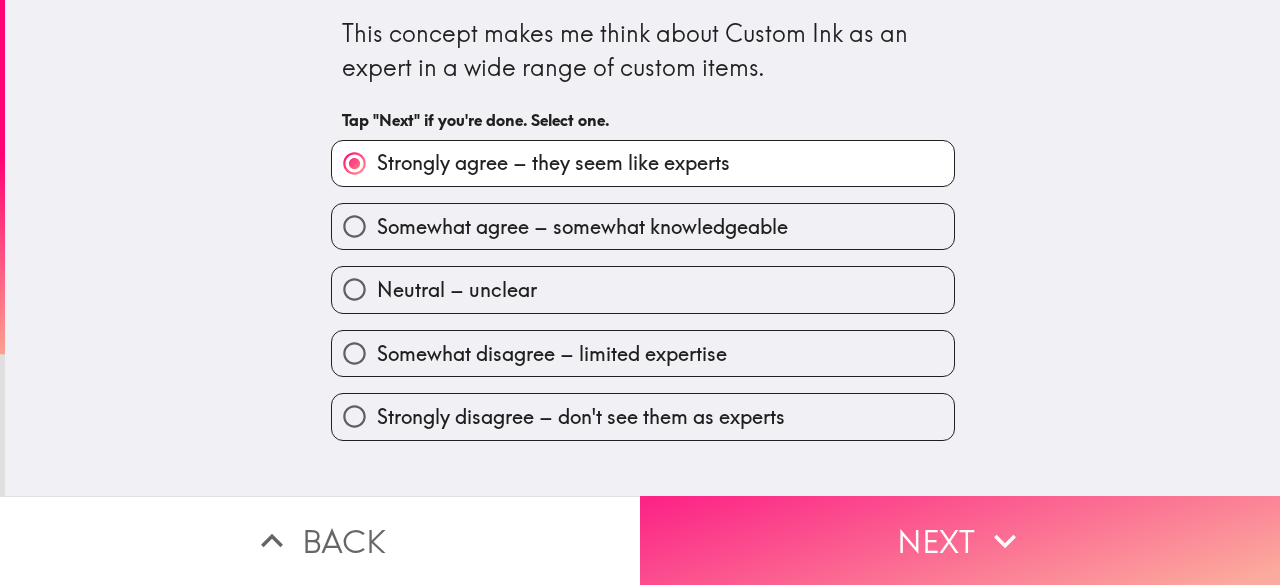 click on "Next" at bounding box center (960, 540) 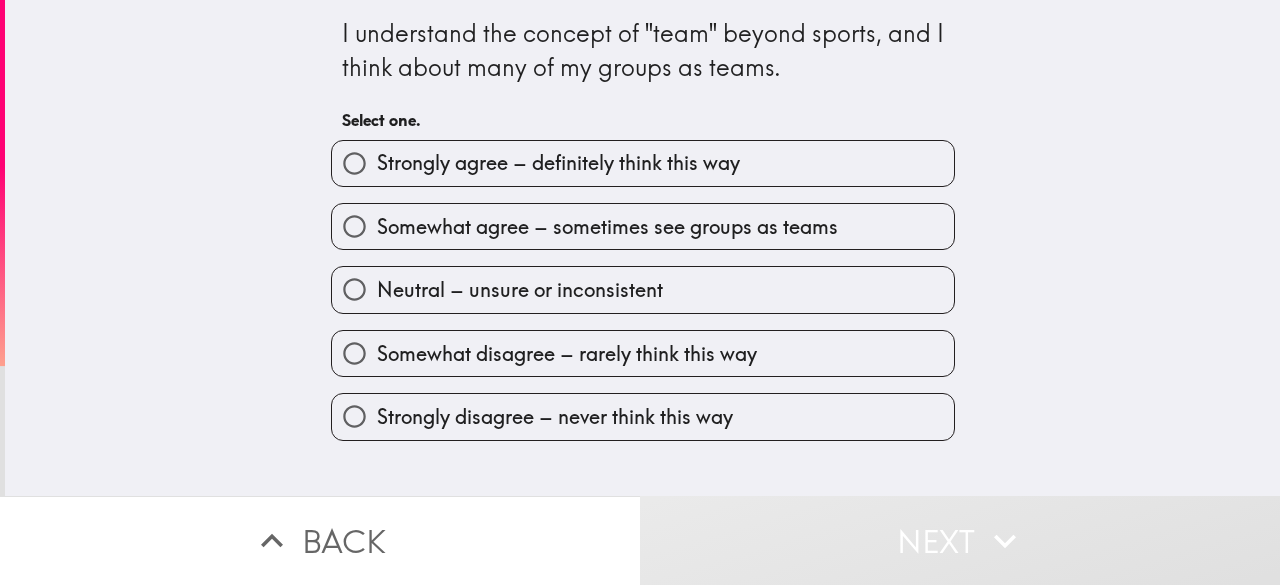 click on "Strongly agree – definitely think this way" at bounding box center [643, 163] 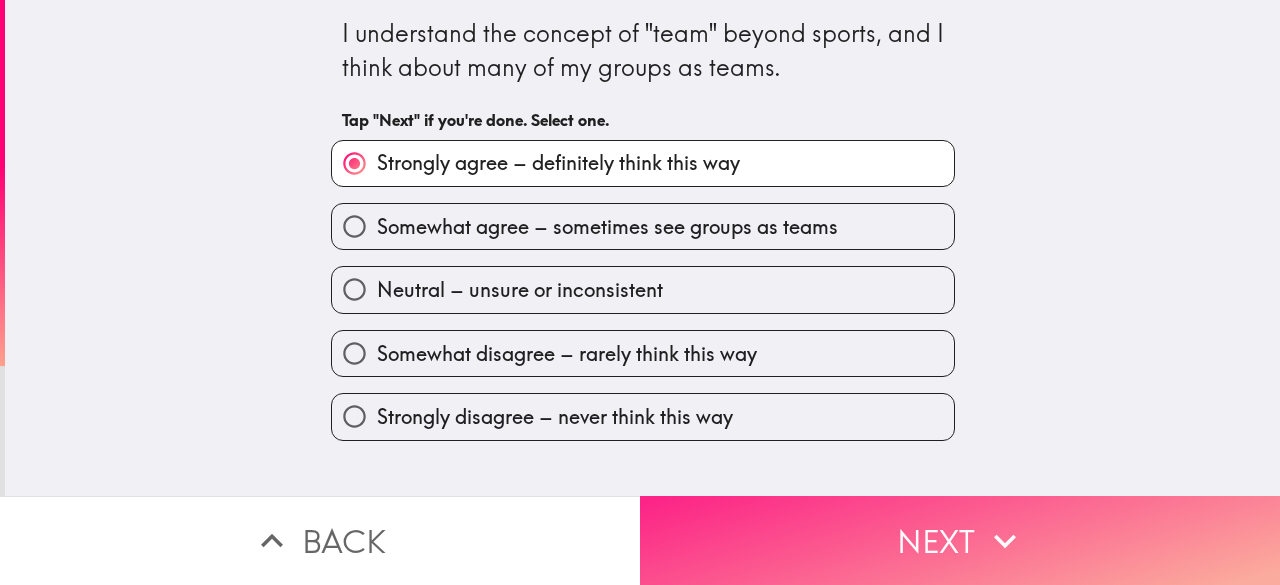 click on "Next" at bounding box center [960, 540] 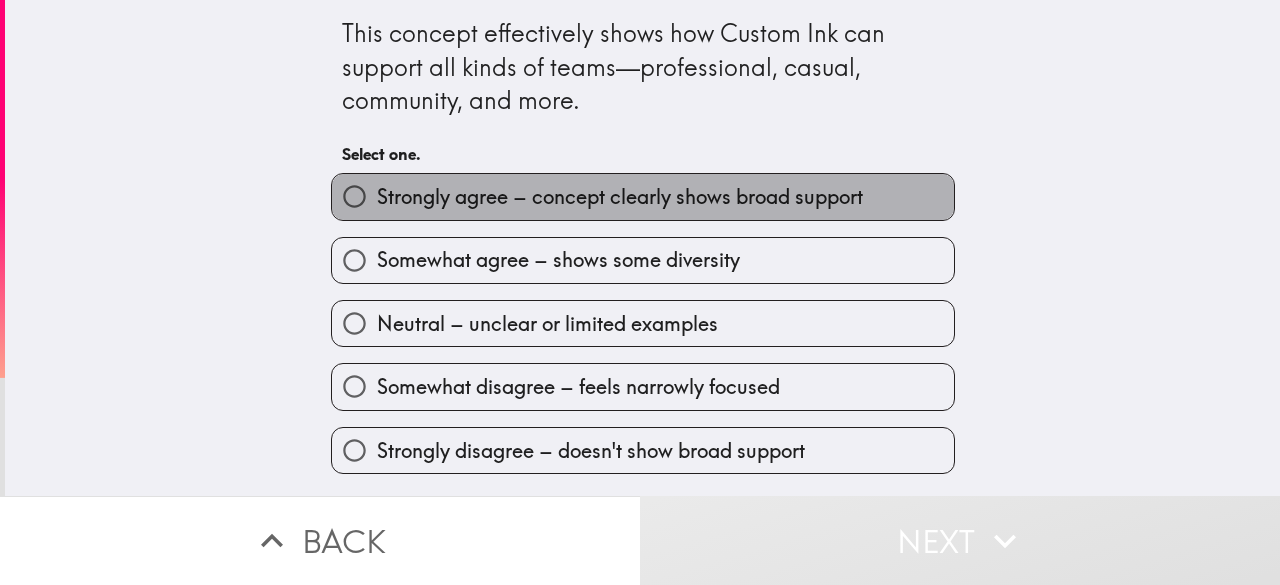 click on "Strongly agree – concept clearly shows broad support" at bounding box center (620, 197) 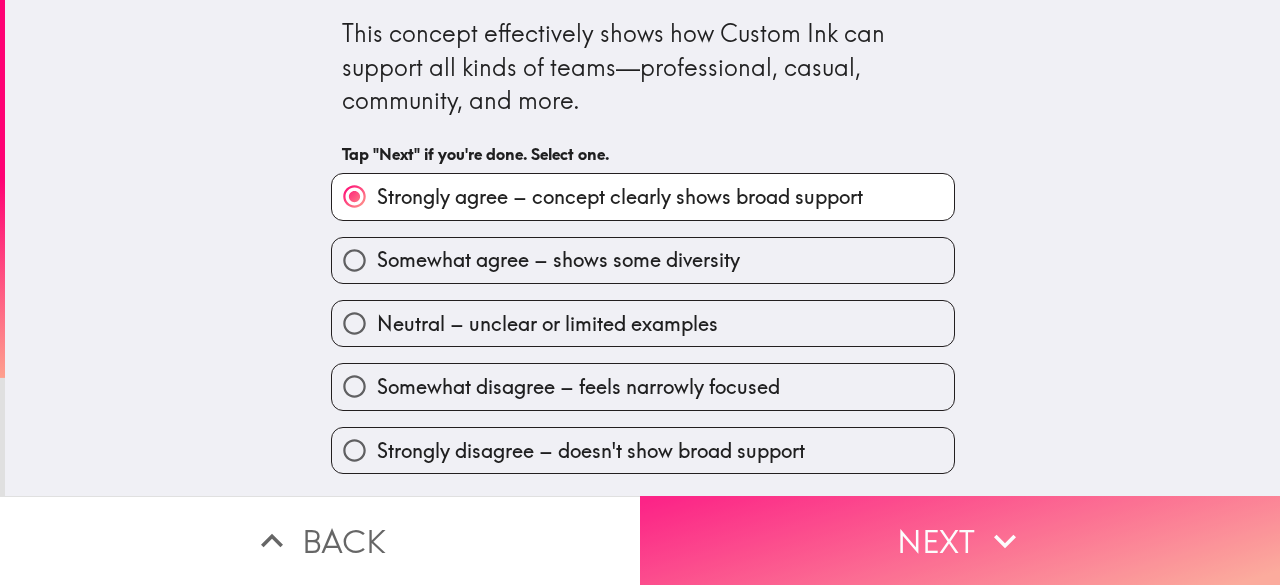 click on "Next" at bounding box center (960, 540) 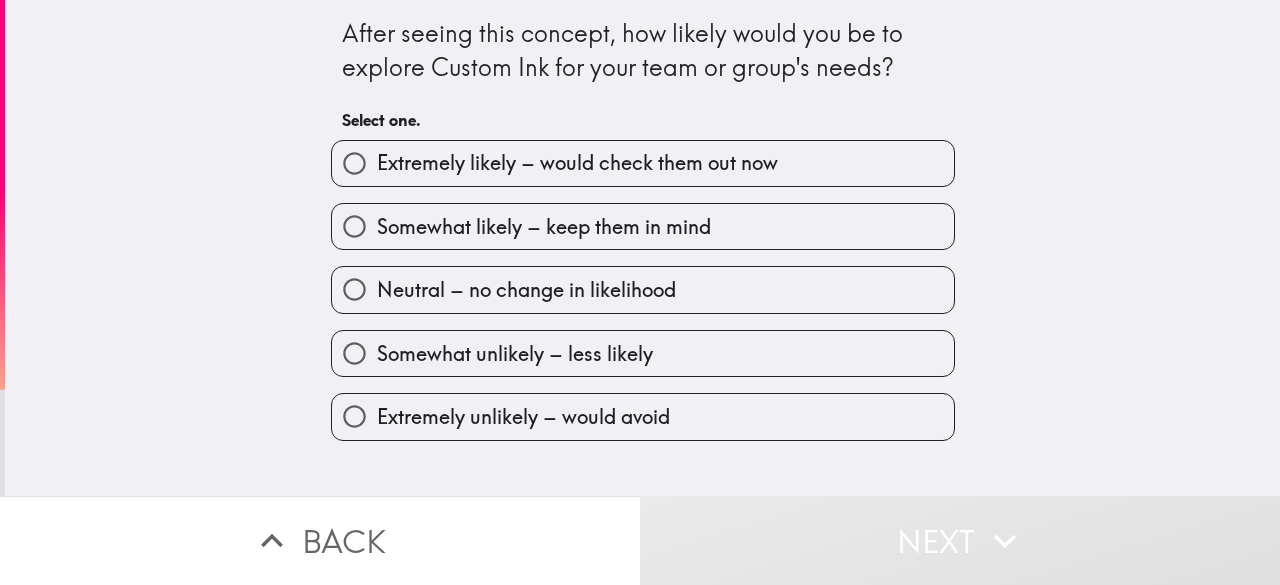 click on "Somewhat likely – keep them in mind" at bounding box center (544, 227) 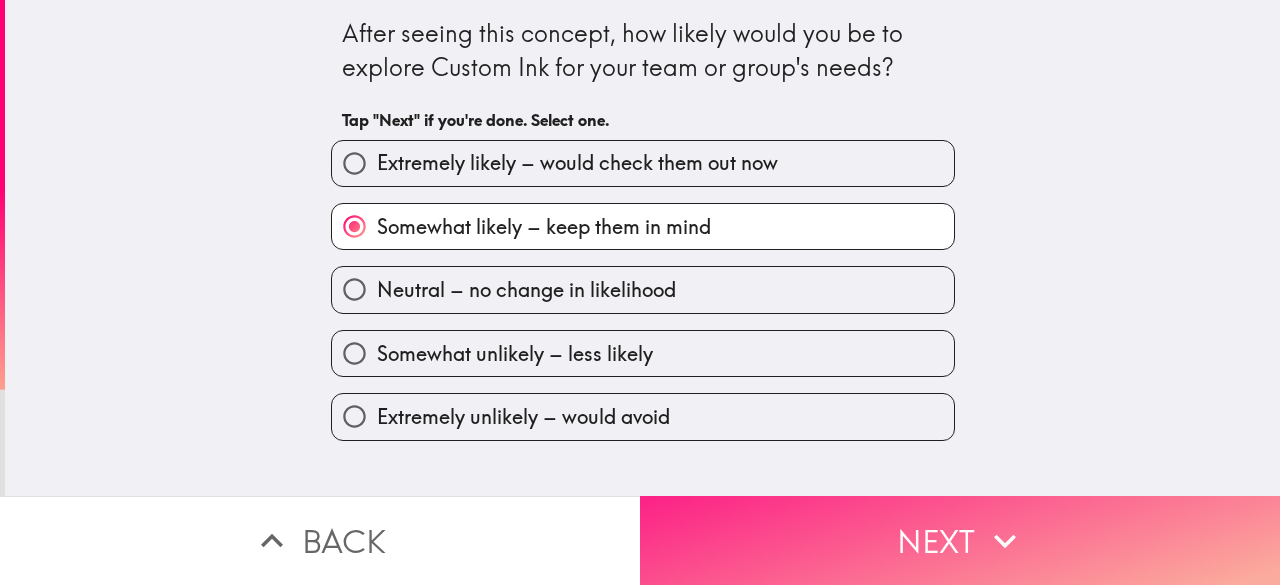click on "Next" at bounding box center (960, 540) 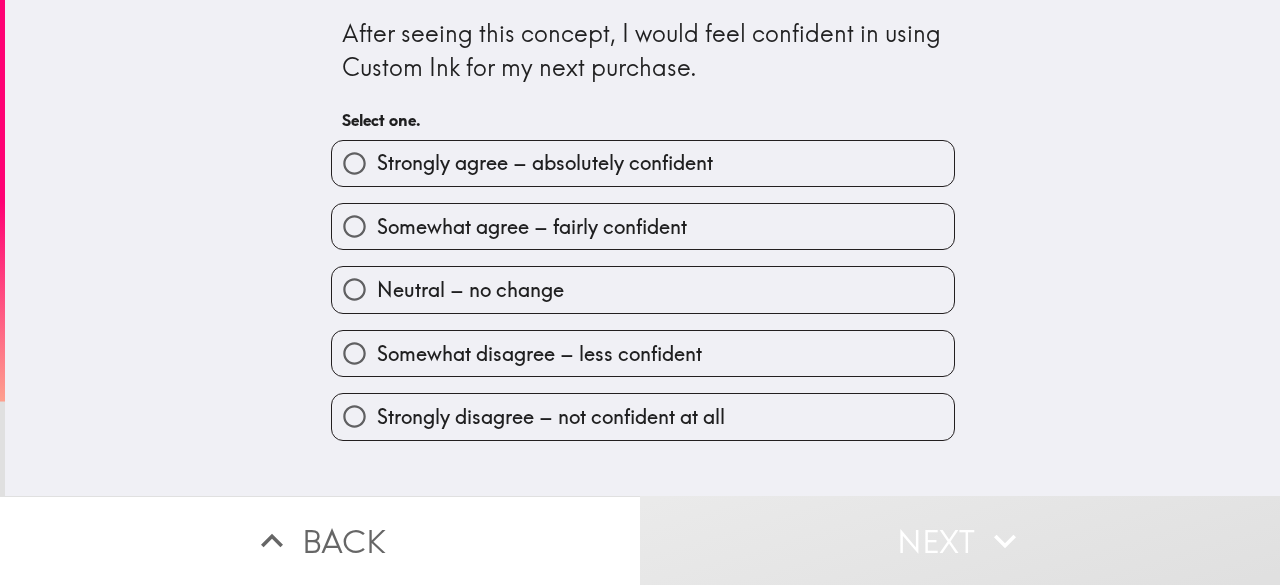 click on "Somewhat agree – fairly confident" at bounding box center (643, 226) 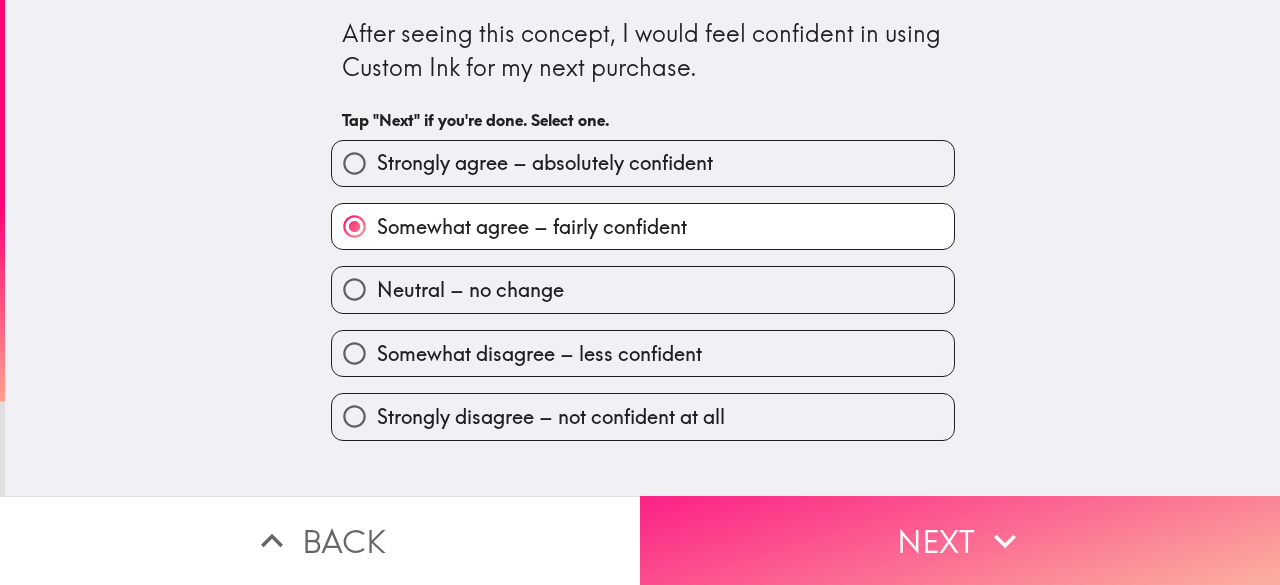 click on "Next" at bounding box center (960, 540) 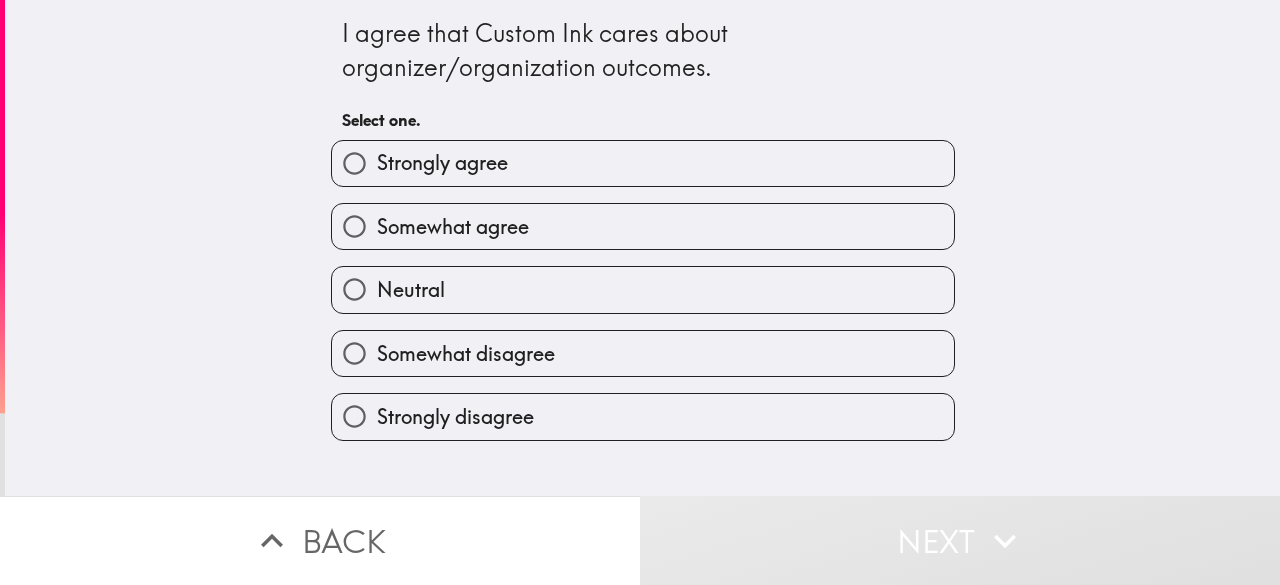 click on "Strongly agree Somewhat agree Neutral Somewhat disagree Strongly disagree" at bounding box center (635, 282) 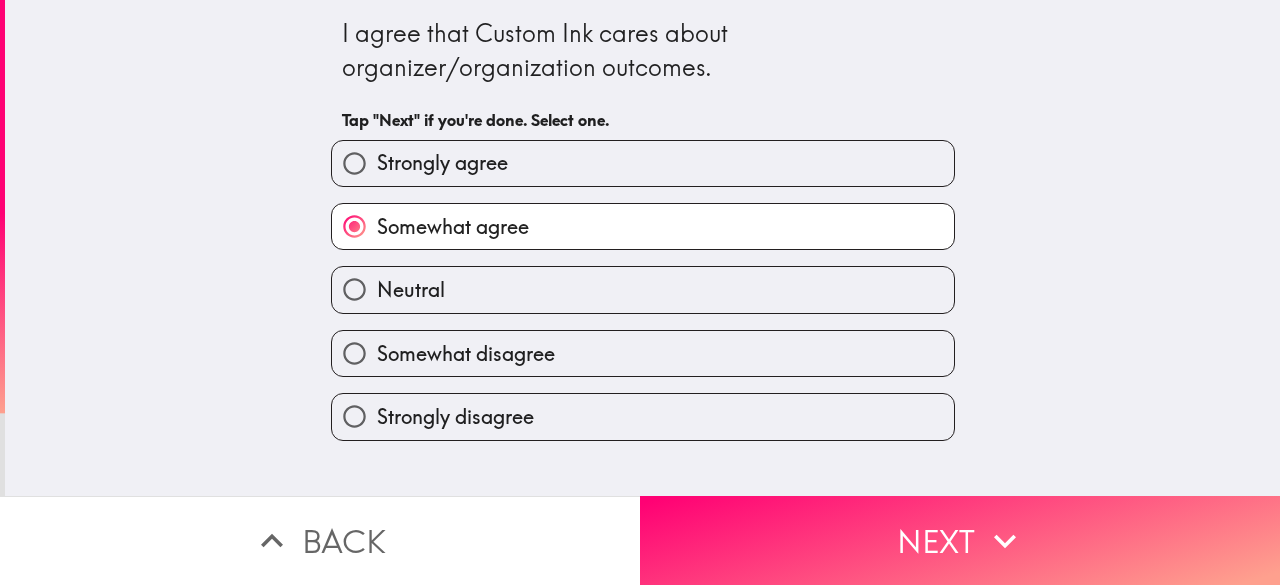 click on "Strongly agree" at bounding box center [643, 163] 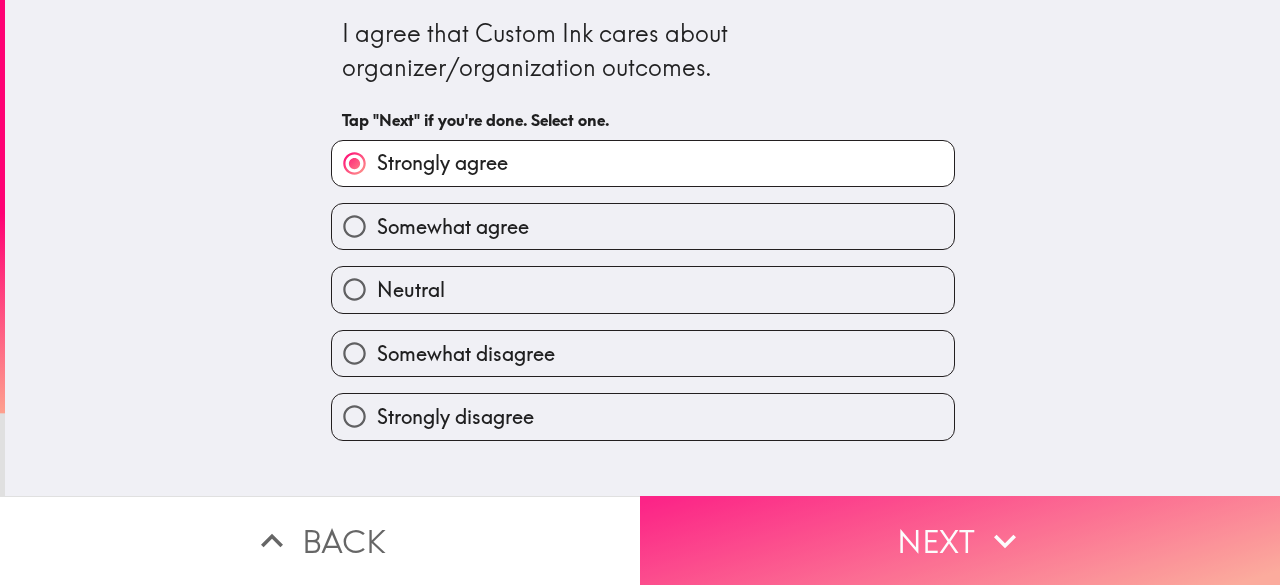 click on "Next" at bounding box center [960, 540] 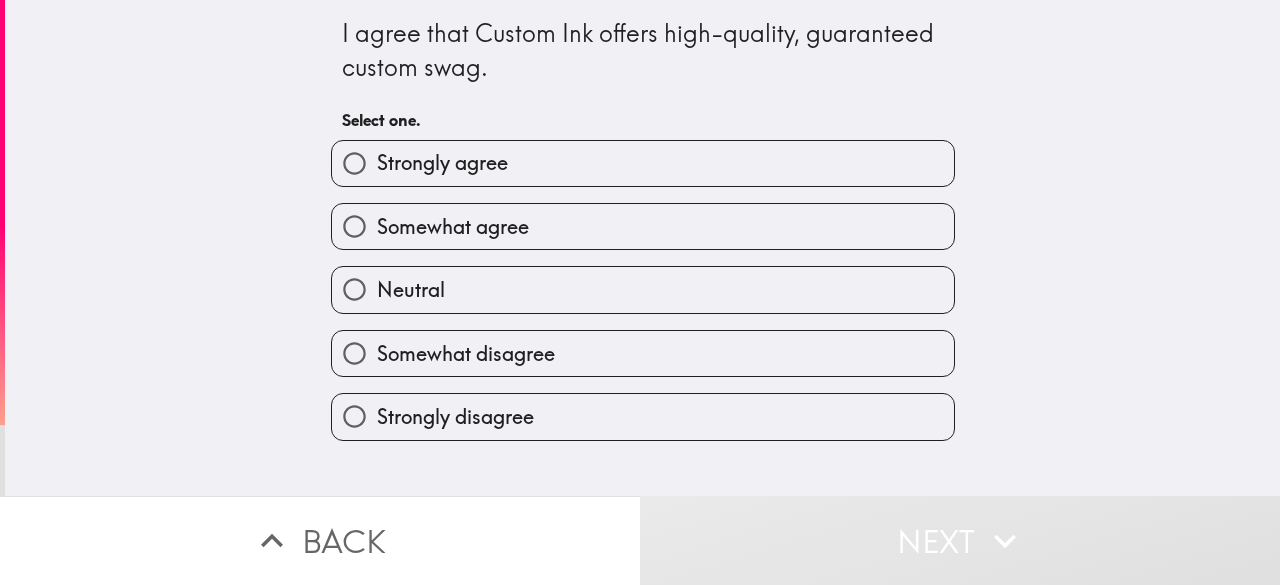 click on "Strongly agree" at bounding box center (442, 163) 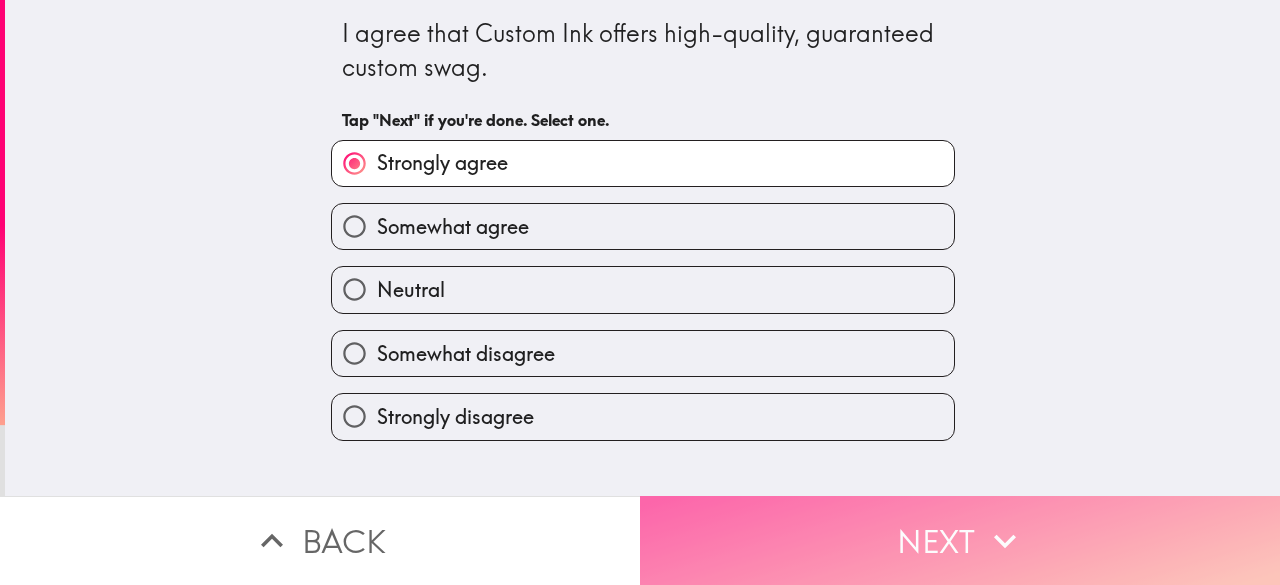 click on "Next" at bounding box center (960, 540) 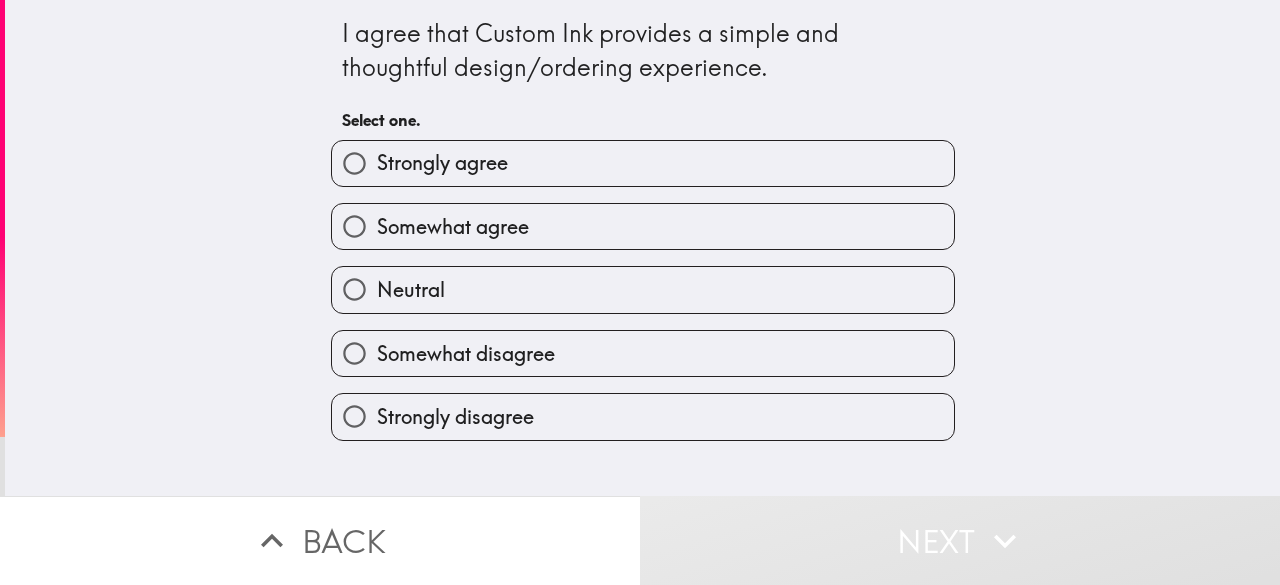 click on "Strongly agree" at bounding box center [643, 163] 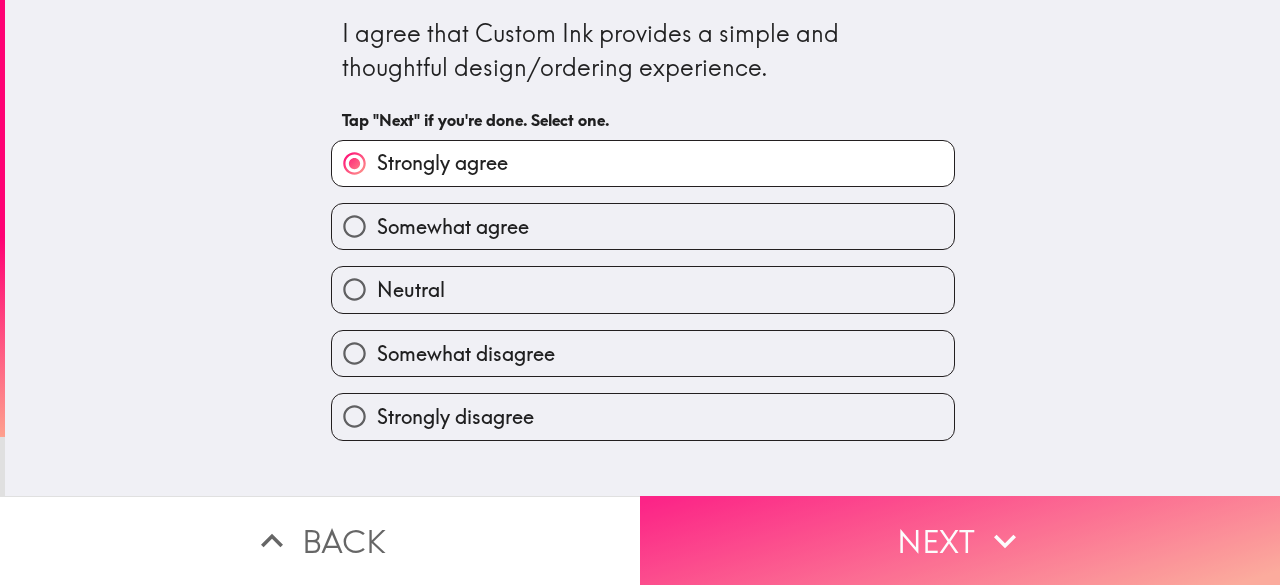 click on "Next" at bounding box center (960, 540) 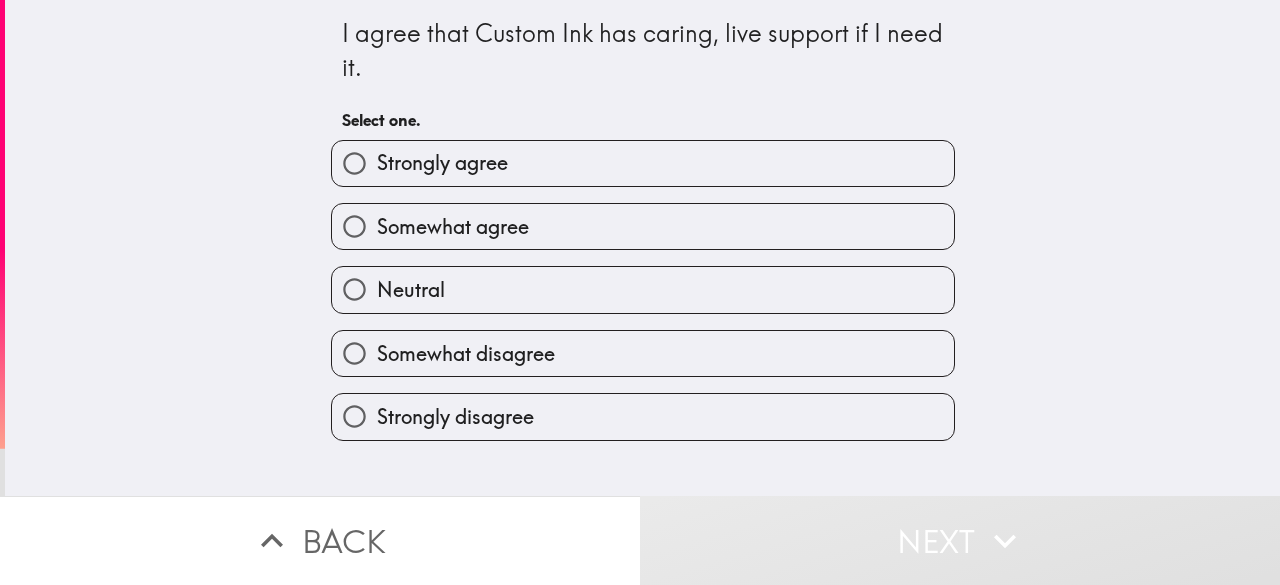click on "Strongly agree" at bounding box center [442, 163] 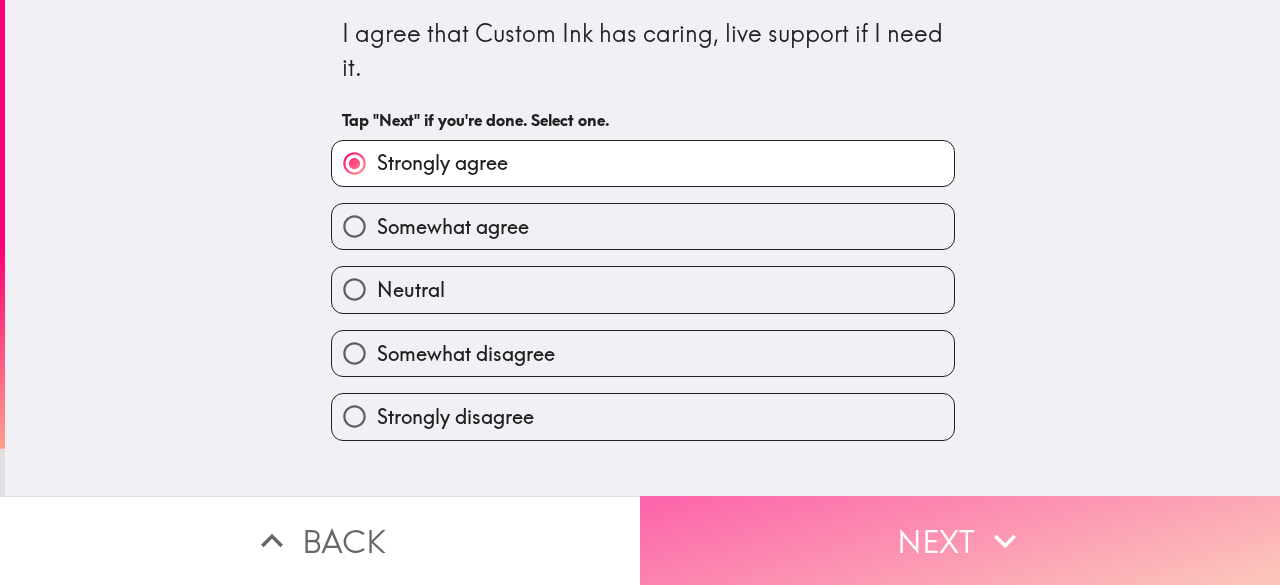 click on "Next" at bounding box center [960, 540] 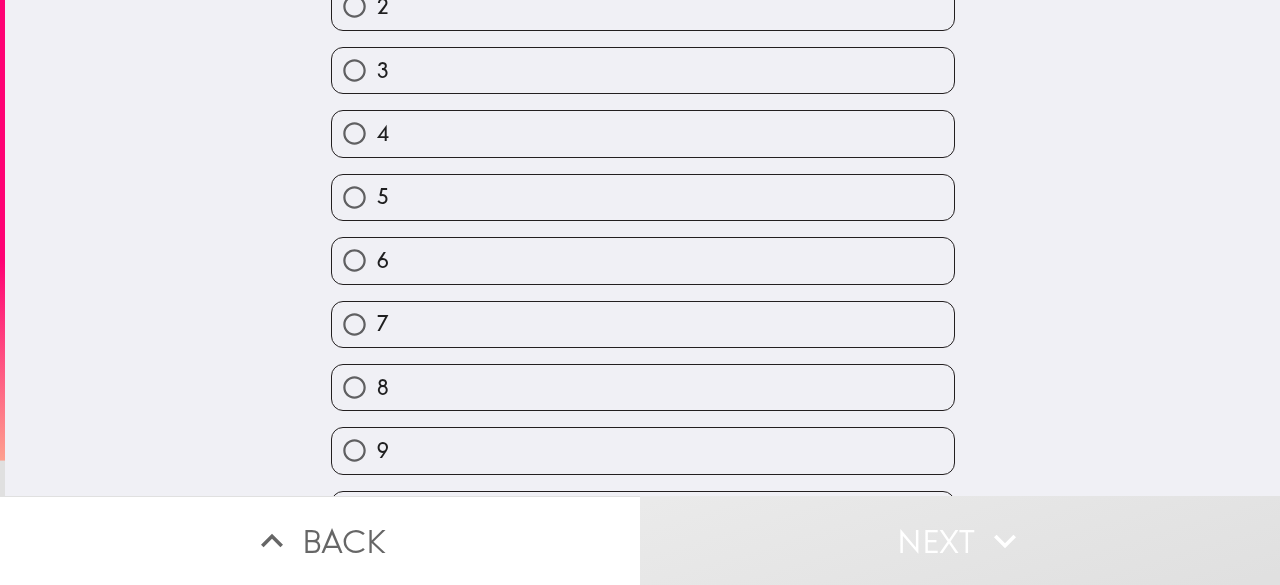scroll, scrollTop: 250, scrollLeft: 0, axis: vertical 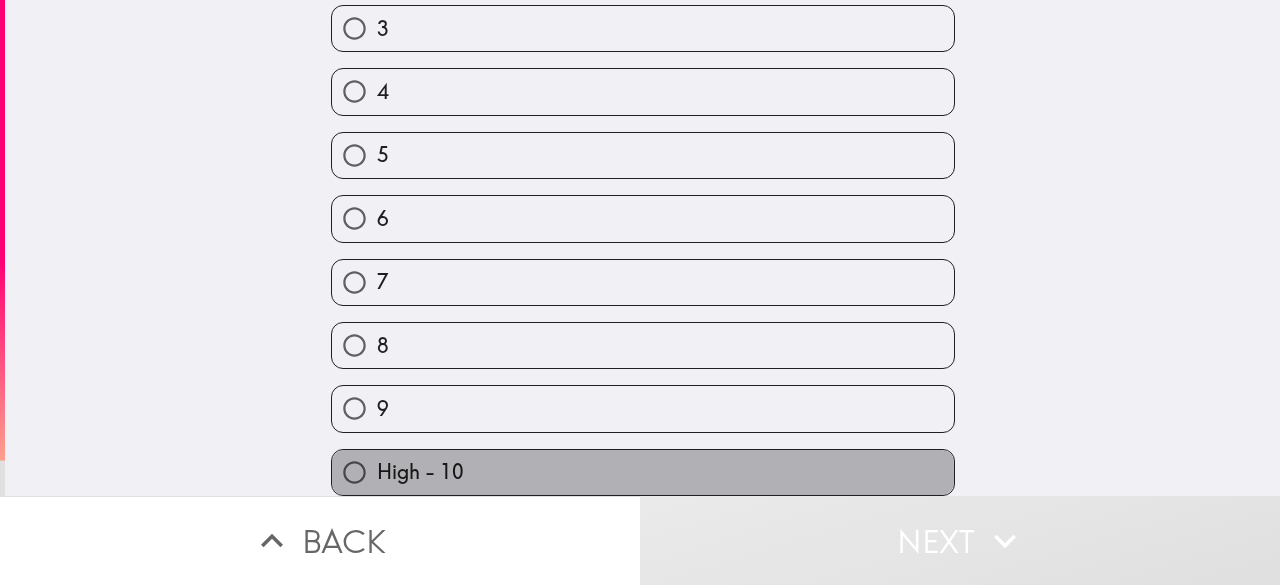 click on "High - 10" at bounding box center [420, 472] 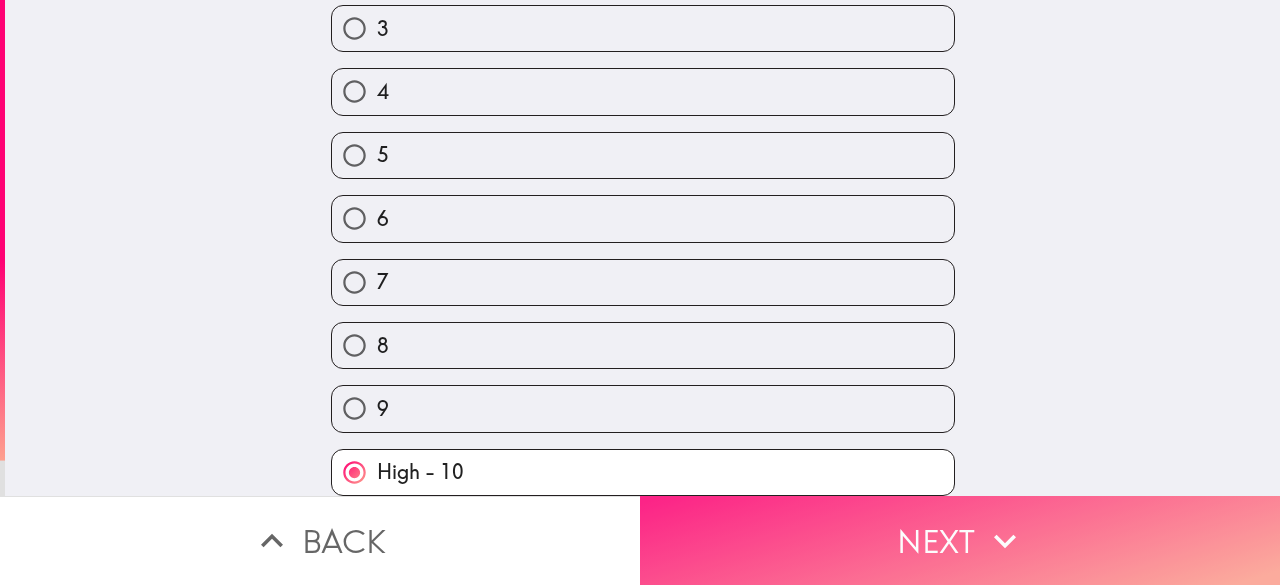 click on "Next" at bounding box center (960, 540) 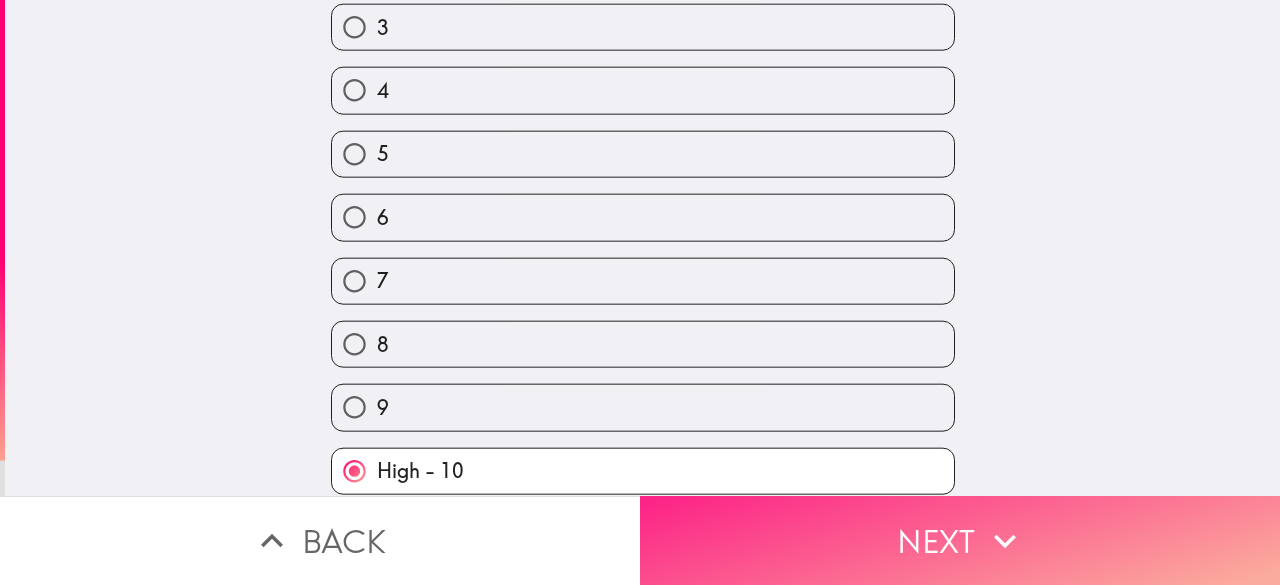scroll, scrollTop: 45, scrollLeft: 0, axis: vertical 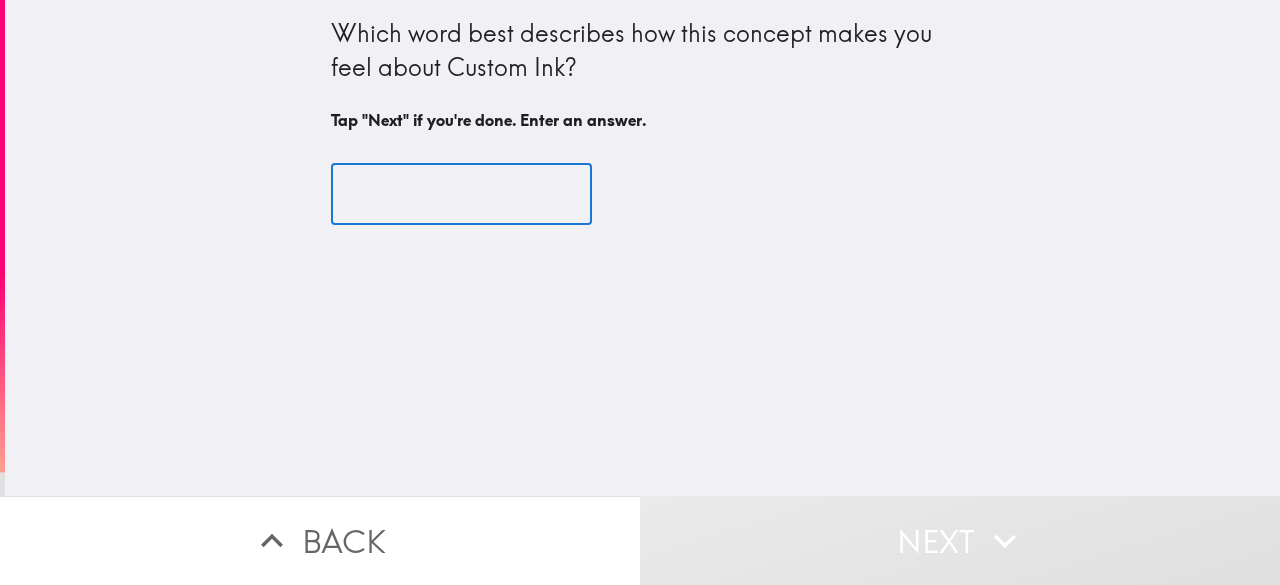 click at bounding box center (461, 195) 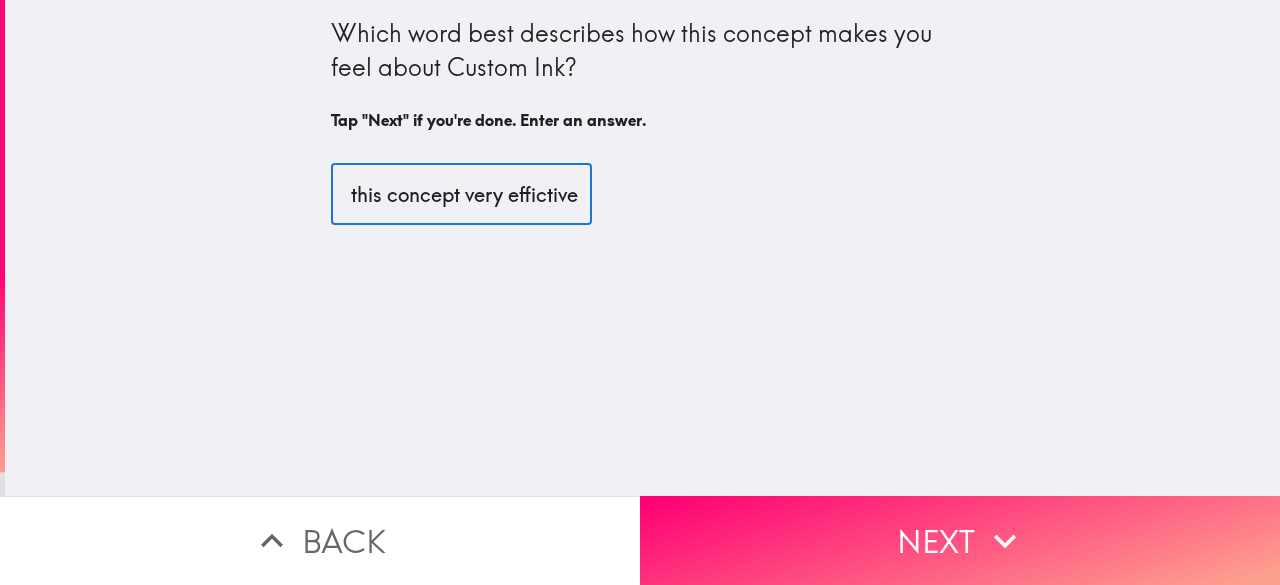scroll, scrollTop: 0, scrollLeft: 70, axis: horizontal 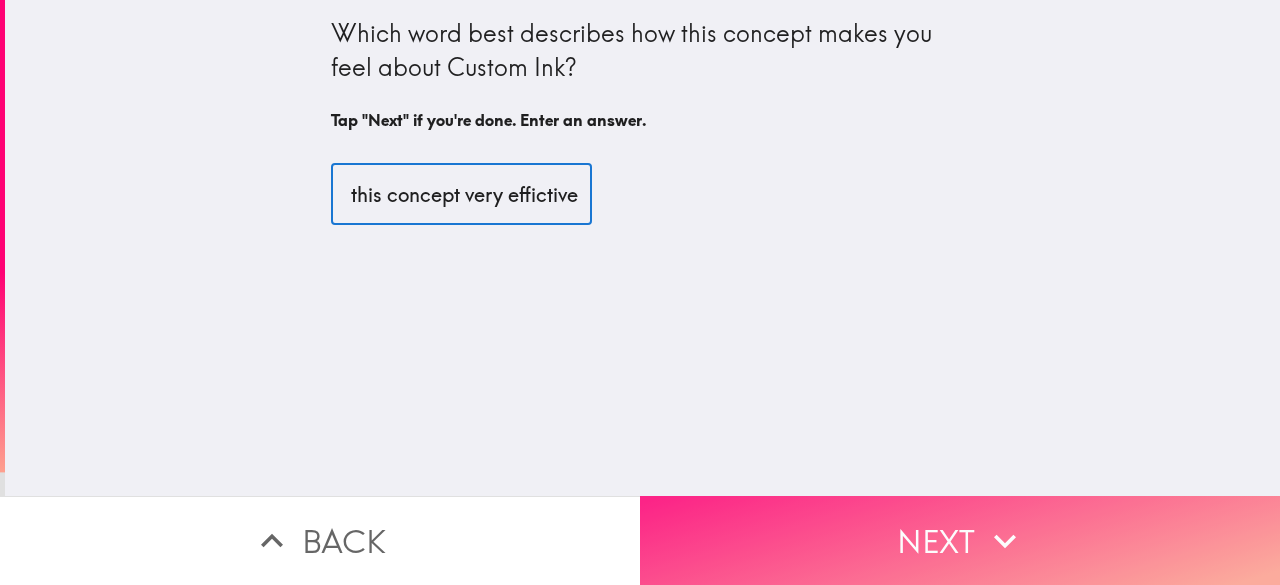 type on "I feel this concept very effictive" 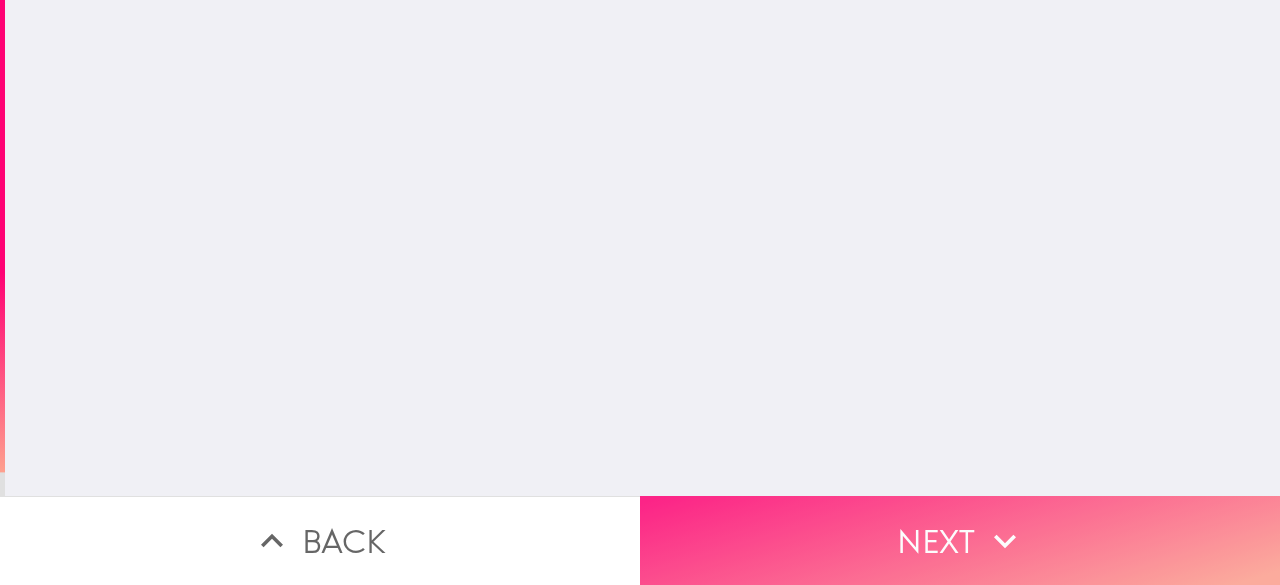 scroll, scrollTop: 0, scrollLeft: 0, axis: both 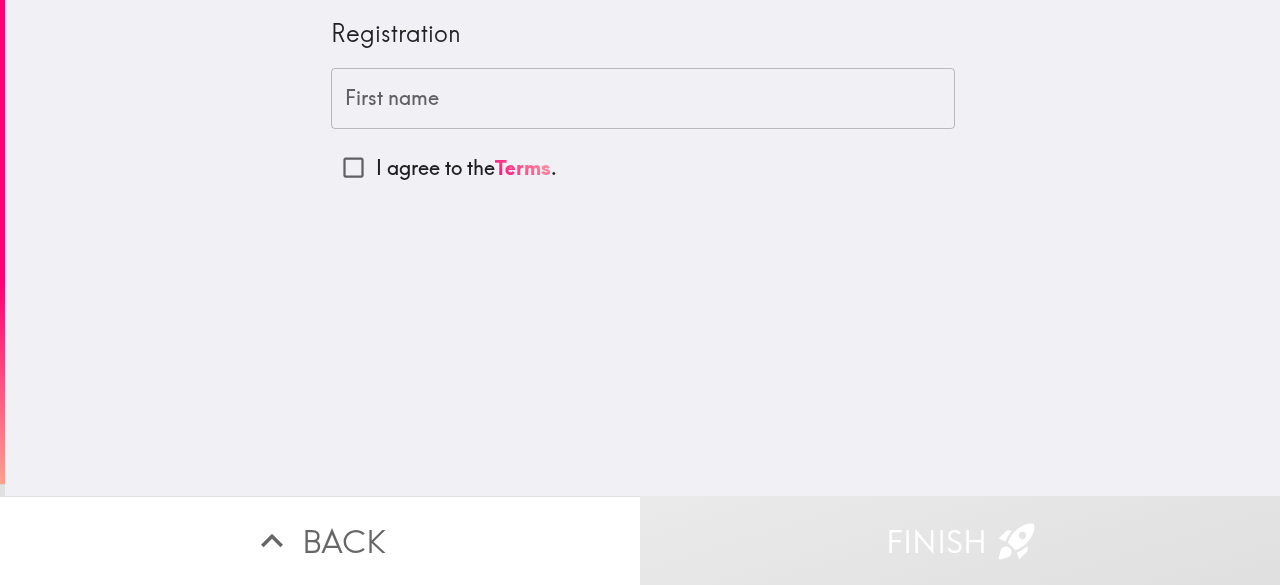 click on "First name First name" at bounding box center (643, 99) 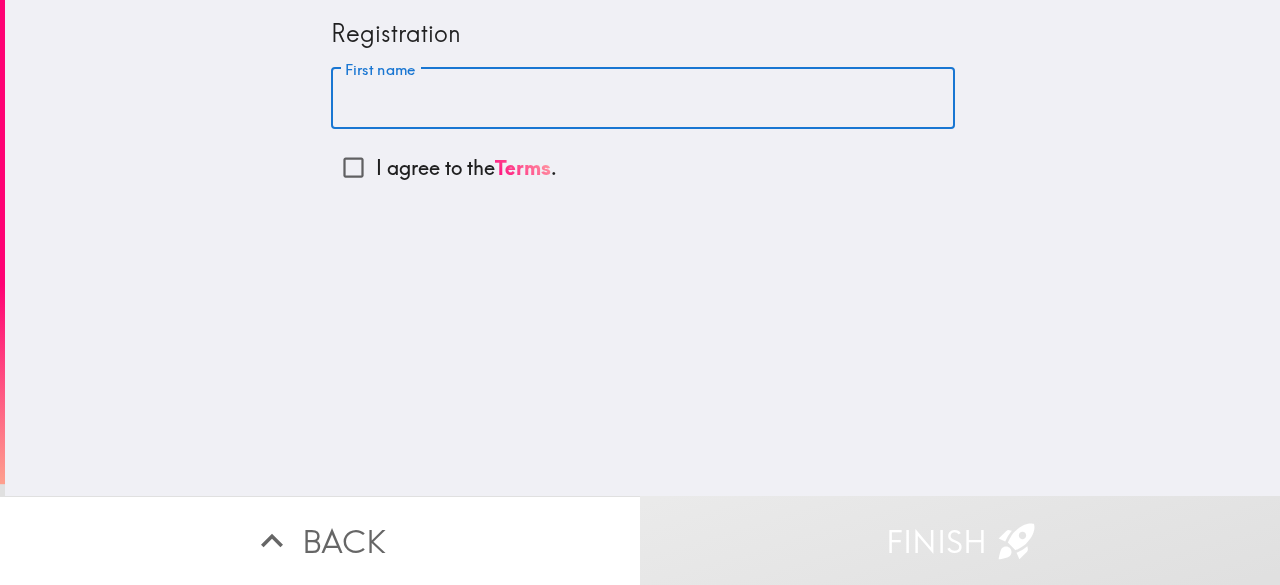 click on "First name" at bounding box center (643, 99) 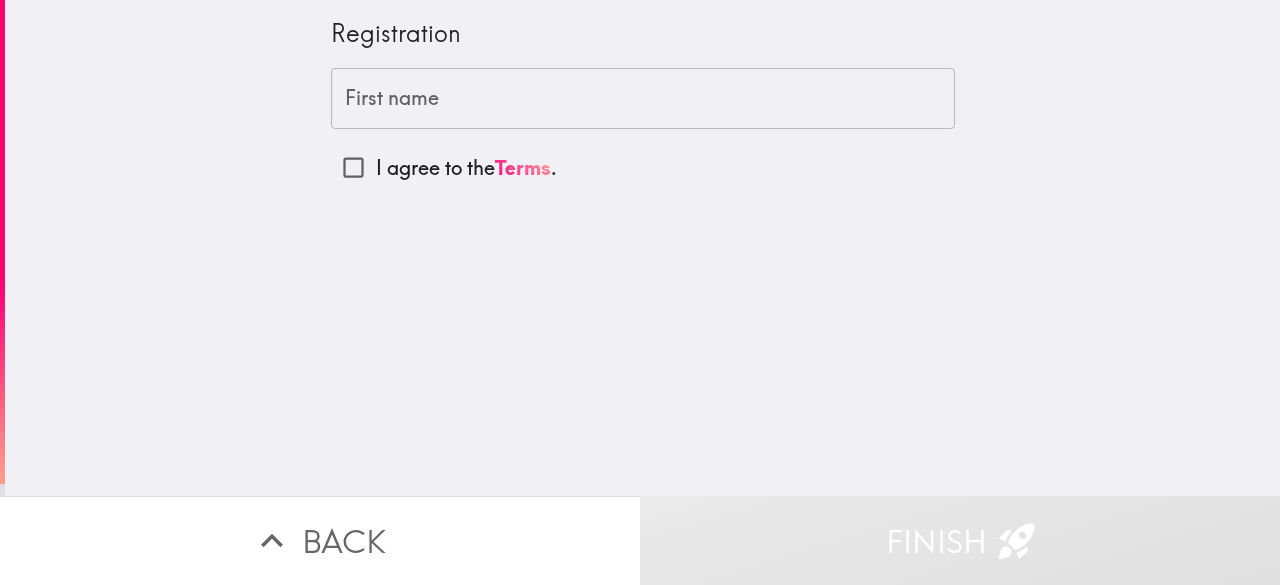 click on "Registration" at bounding box center (643, 34) 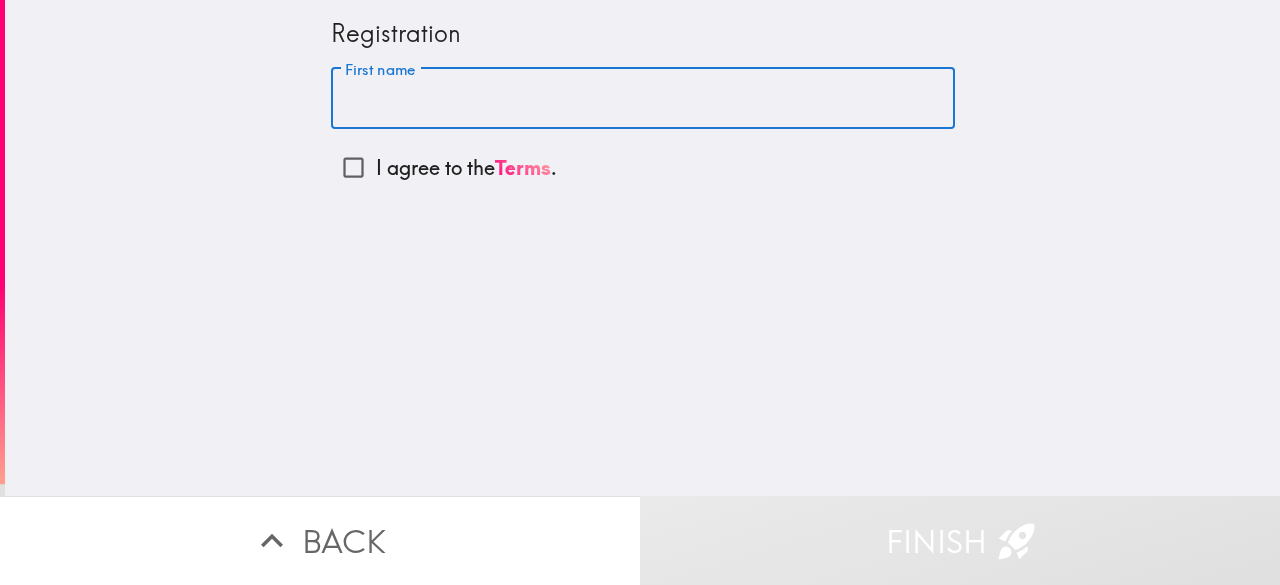 paste on "[PERSON_NAME]" 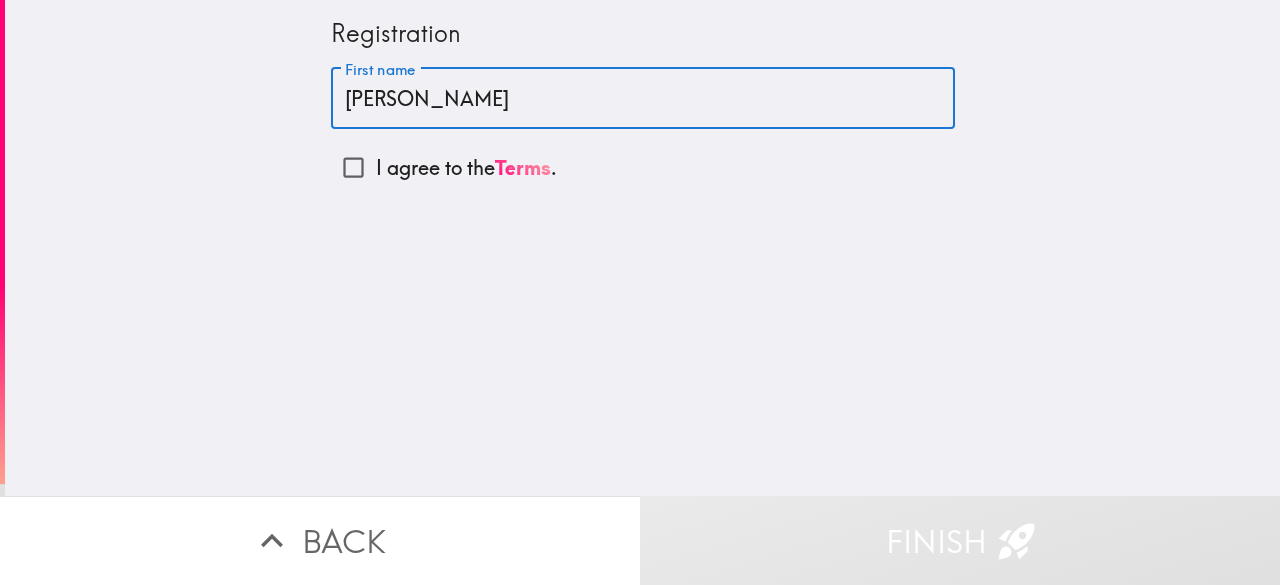 type on "[PERSON_NAME]" 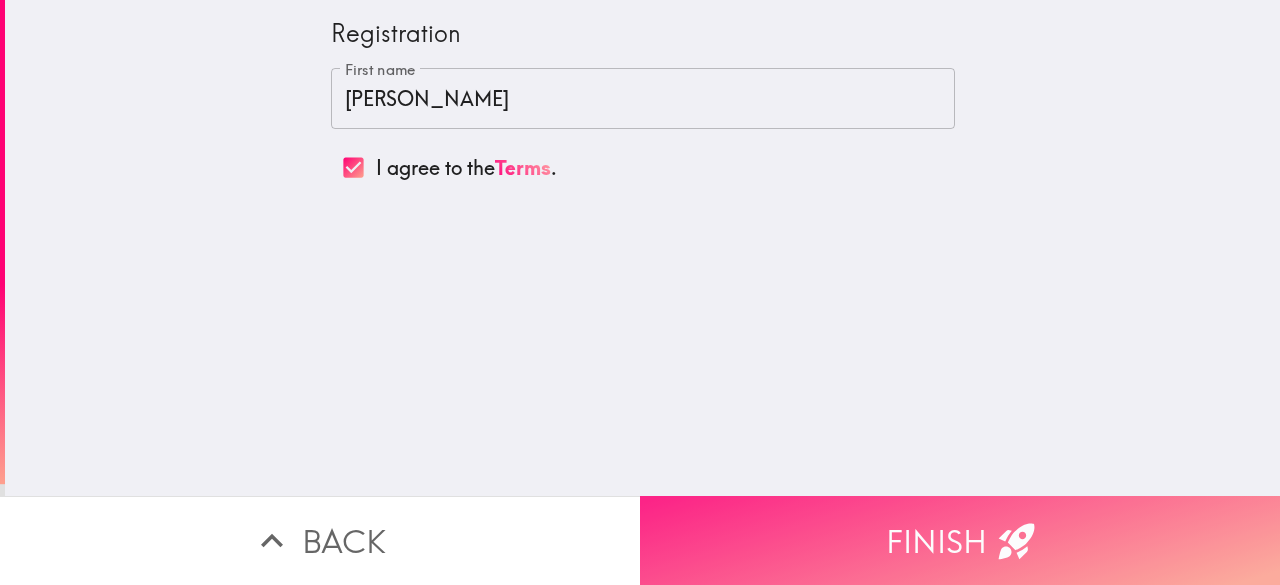 click on "Finish" at bounding box center [960, 540] 